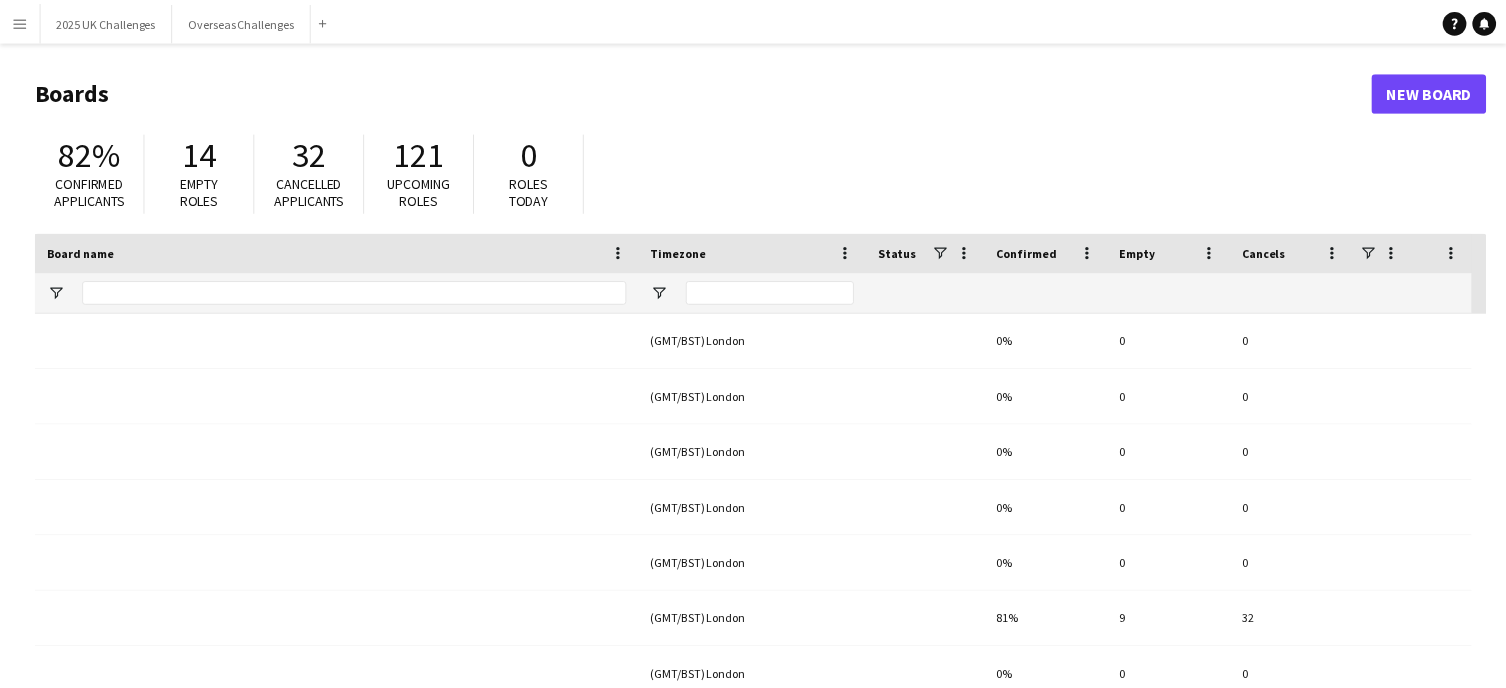 scroll, scrollTop: 0, scrollLeft: 0, axis: both 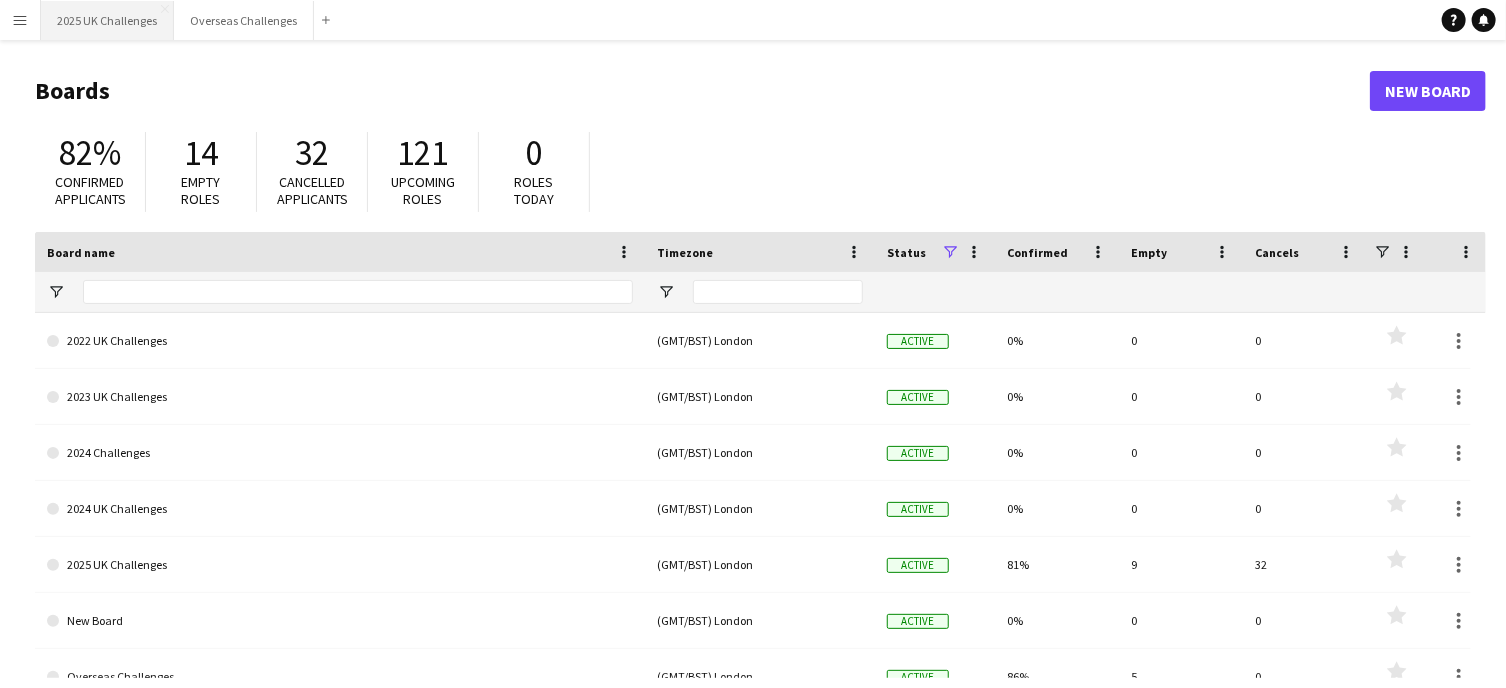 click on "2025 UK Challenges
Close" at bounding box center [107, 20] 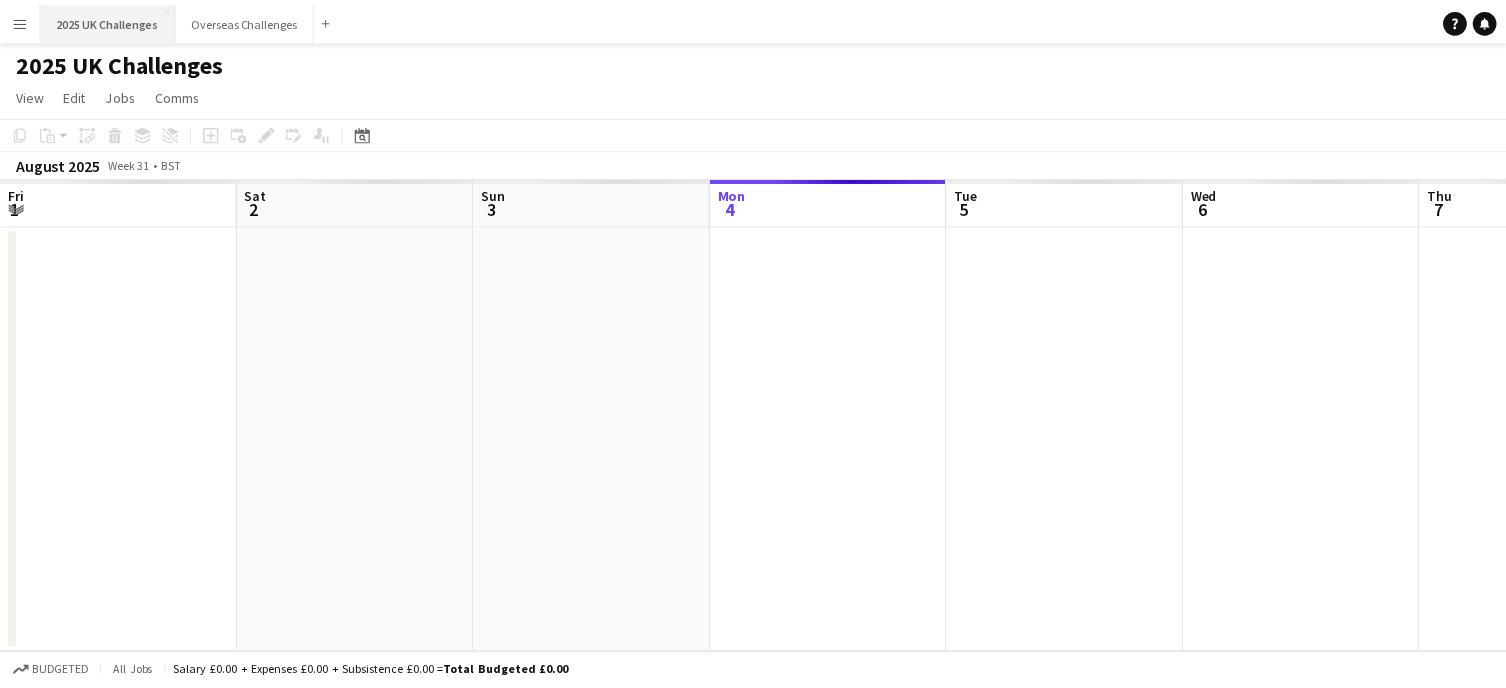scroll, scrollTop: 0, scrollLeft: 478, axis: horizontal 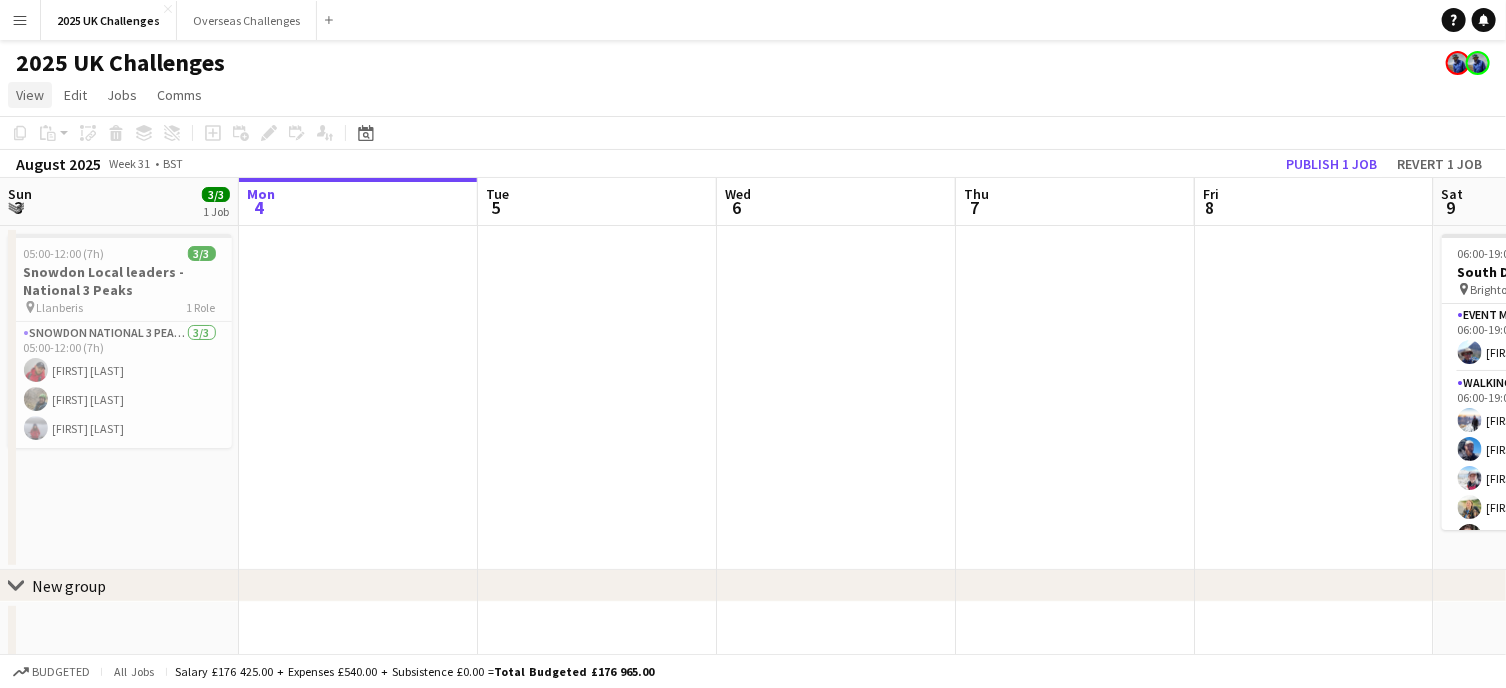 click on "View" 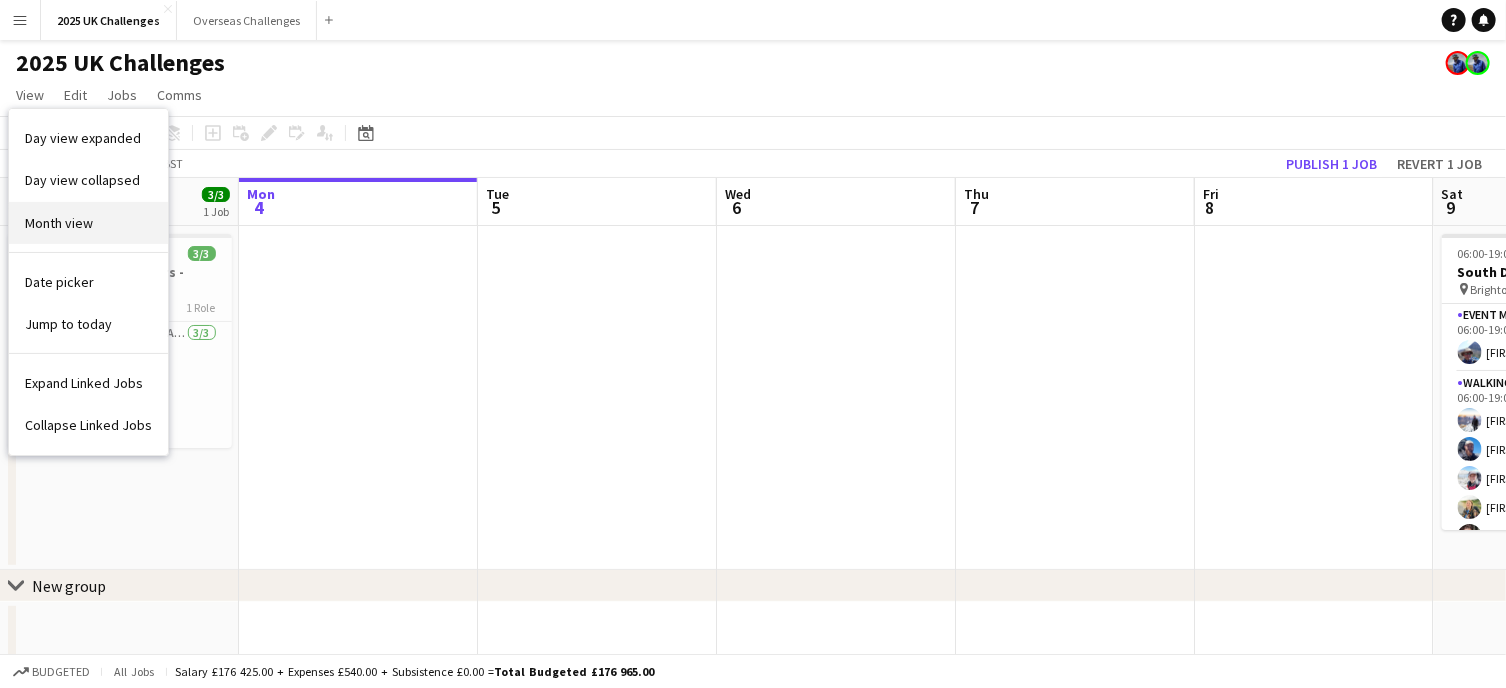 click on "Month view" at bounding box center (59, 223) 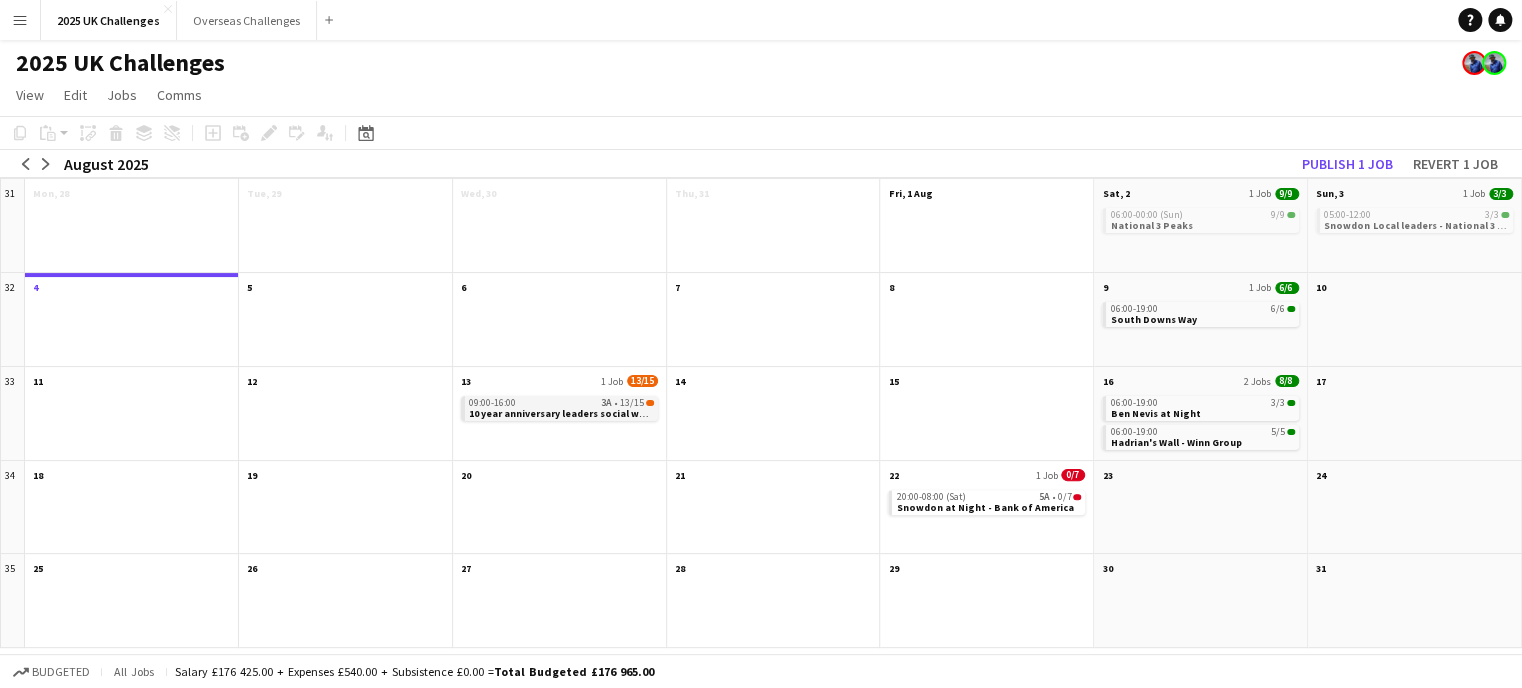 click on "10 year anniversary leaders social walk - Lakes 8 Peaks" 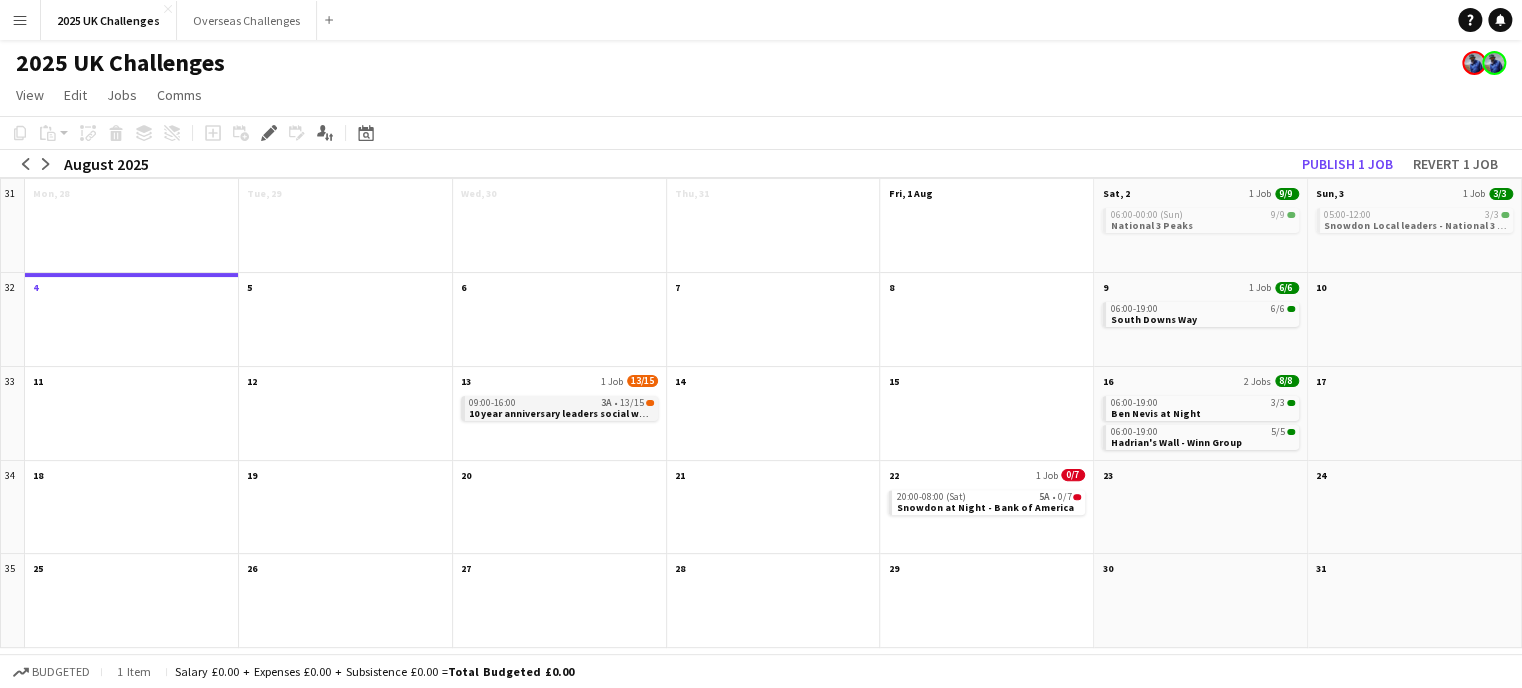 click on "10 year anniversary leaders social walk - Lakes 8 Peaks" 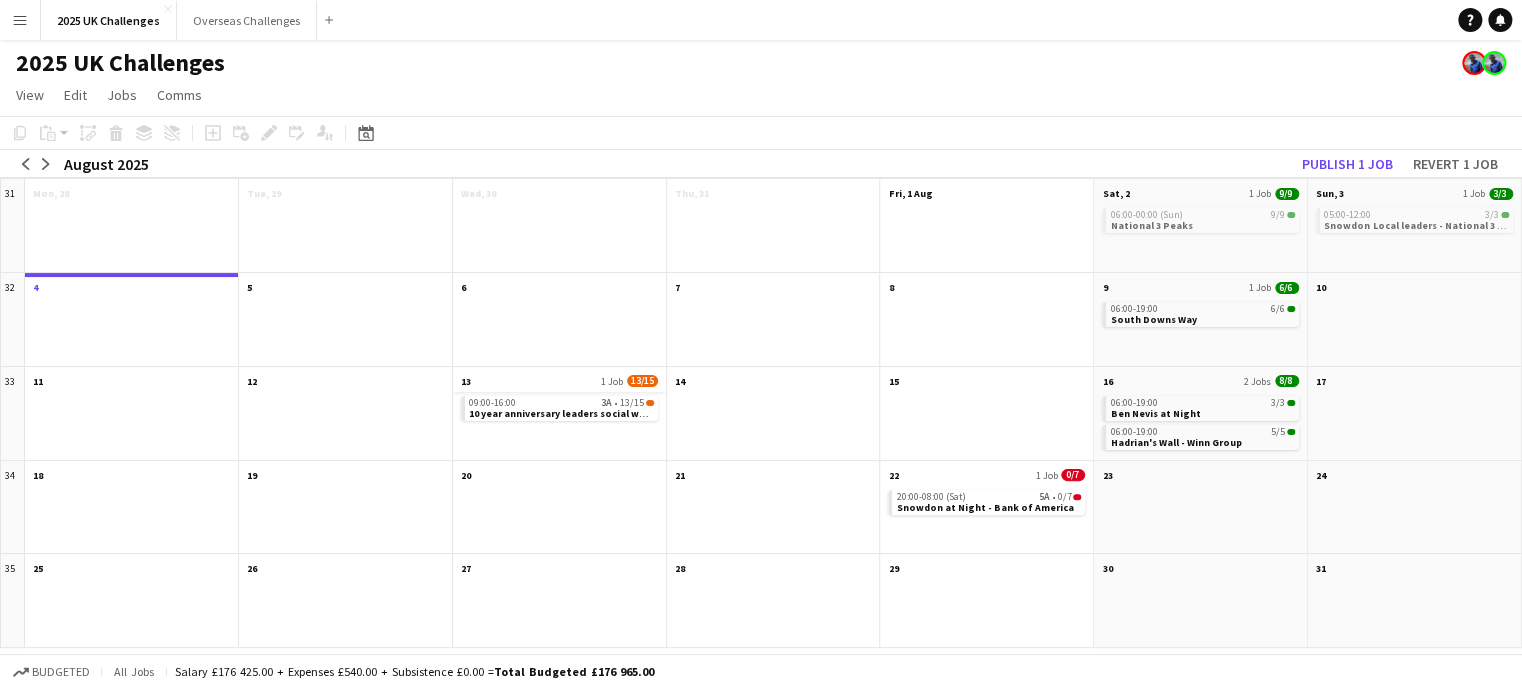 click on "13
1 Job
13/15" 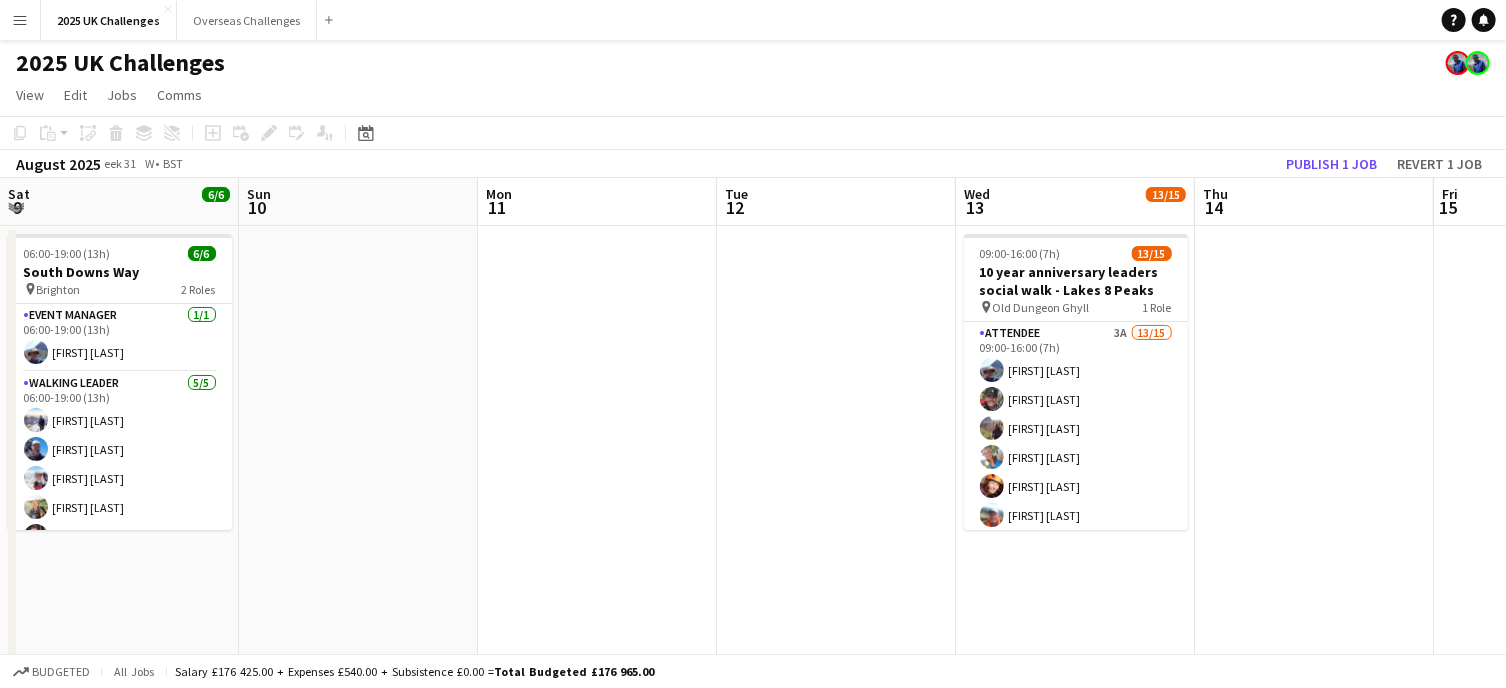 scroll, scrollTop: 0, scrollLeft: 688, axis: horizontal 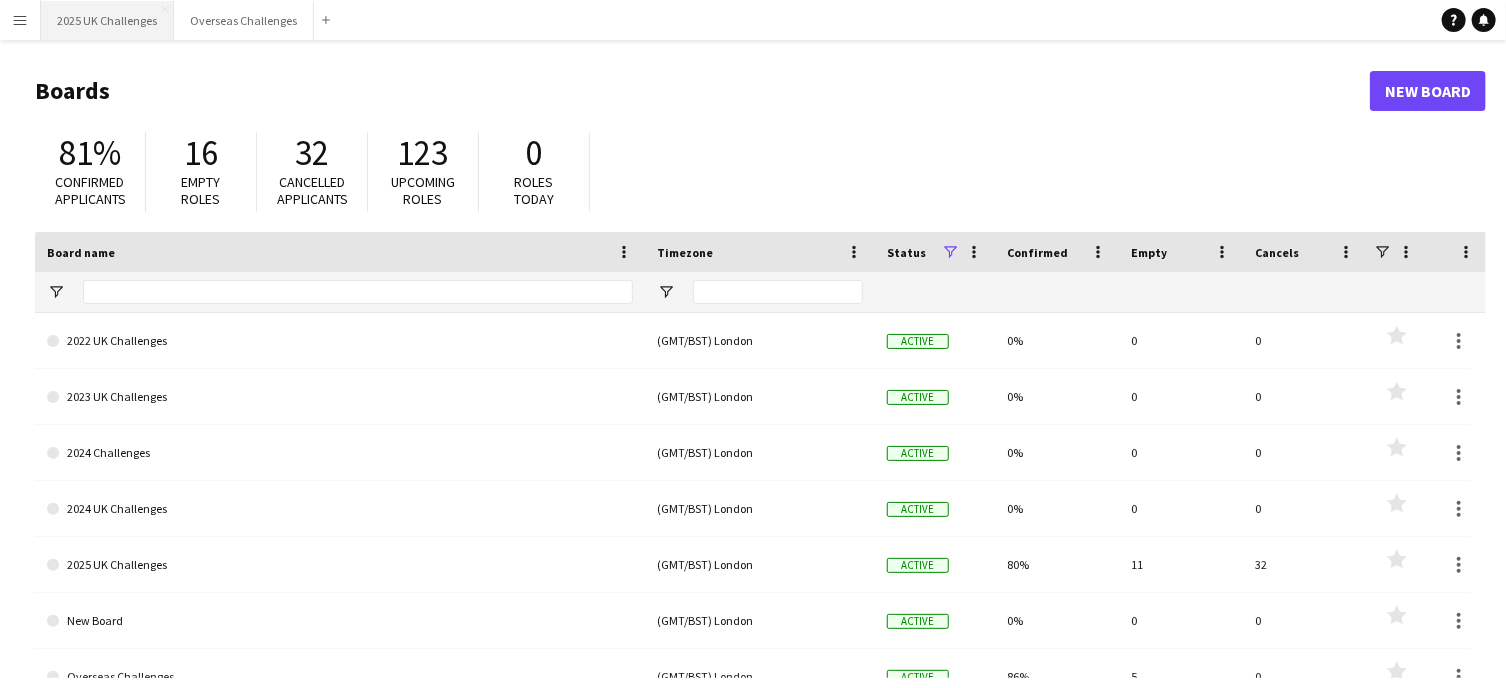 click on "2025 UK Challenges
Close" at bounding box center [107, 20] 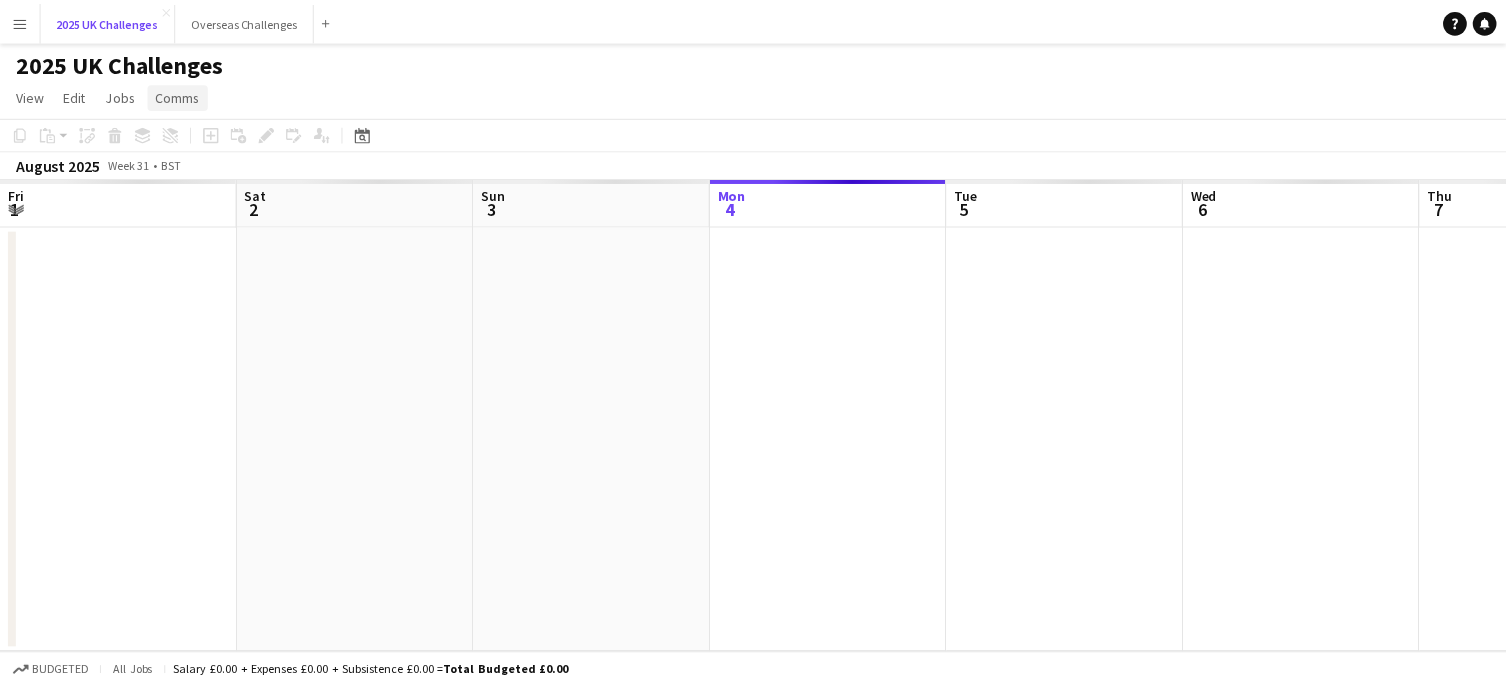 scroll, scrollTop: 0, scrollLeft: 478, axis: horizontal 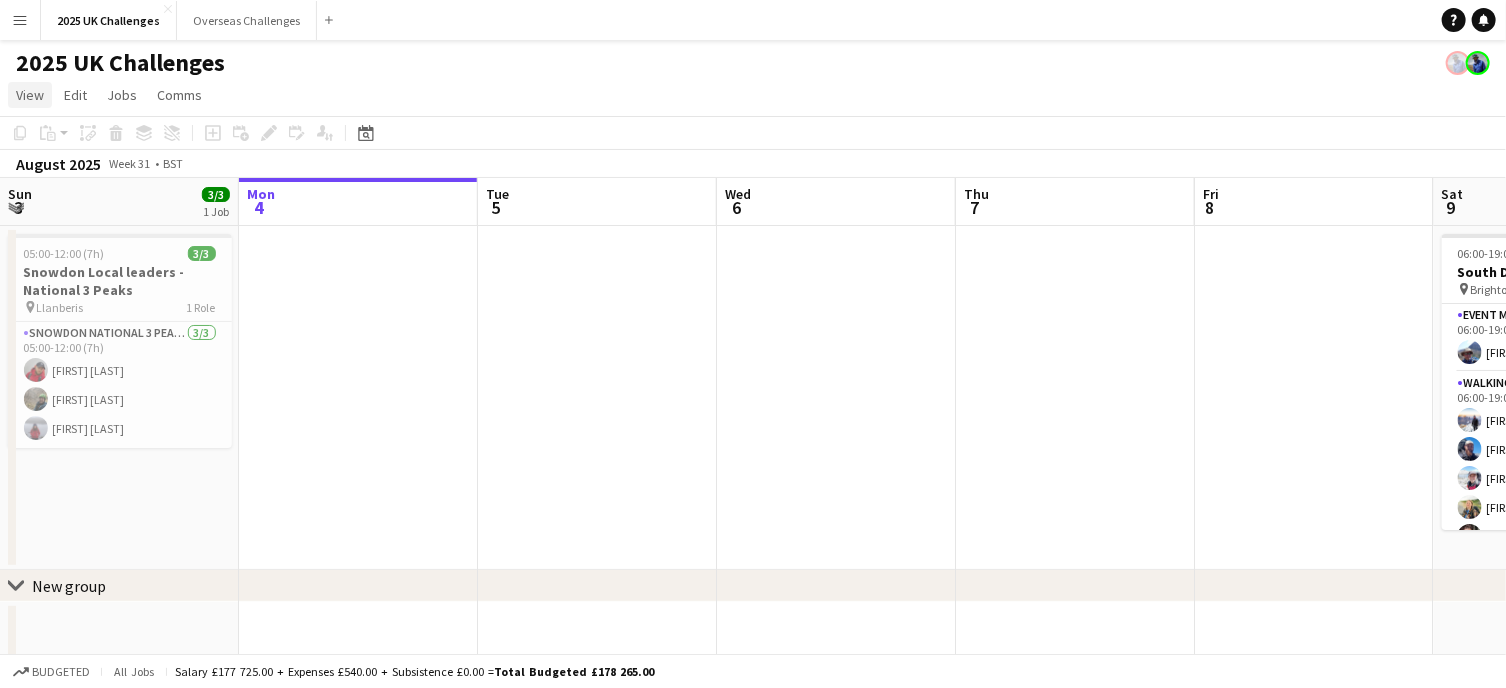 click on "View" 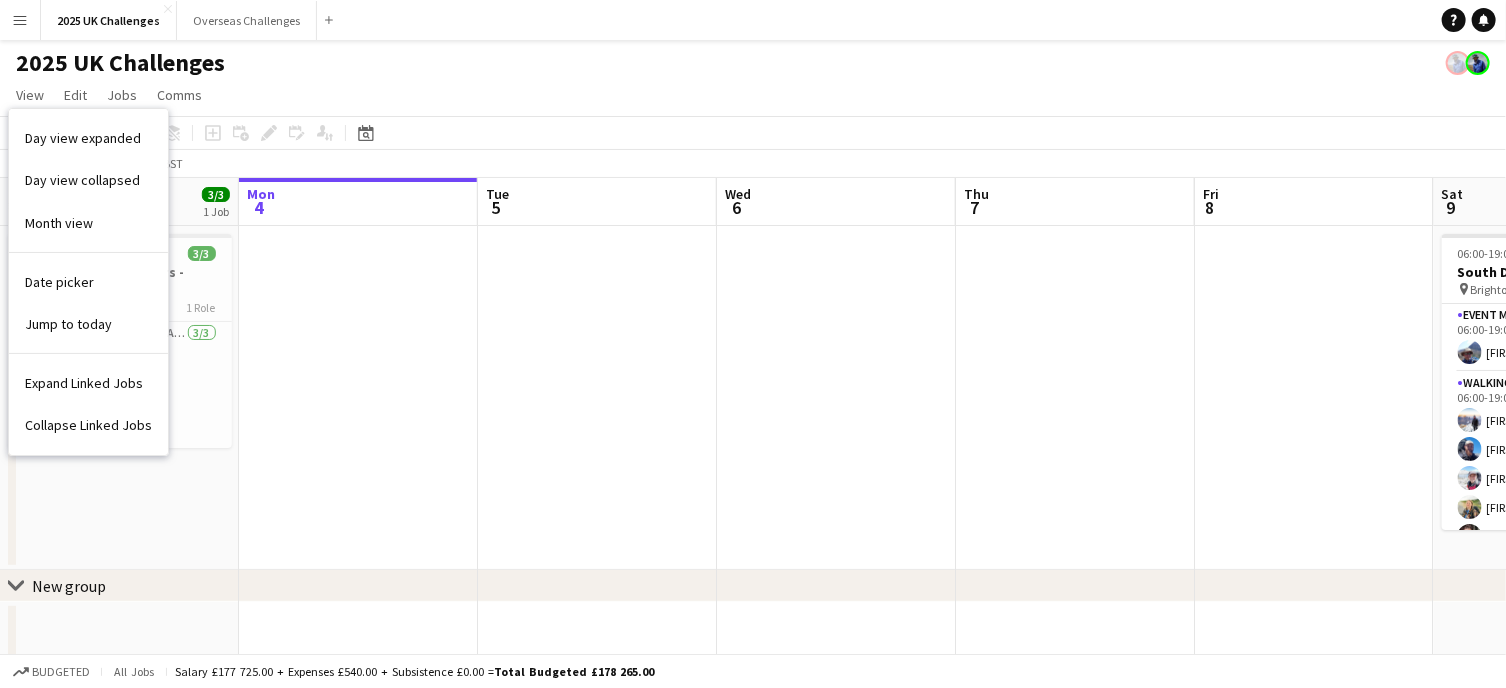 drag, startPoint x: 589, startPoint y: 38, endPoint x: 328, endPoint y: 110, distance: 270.74896 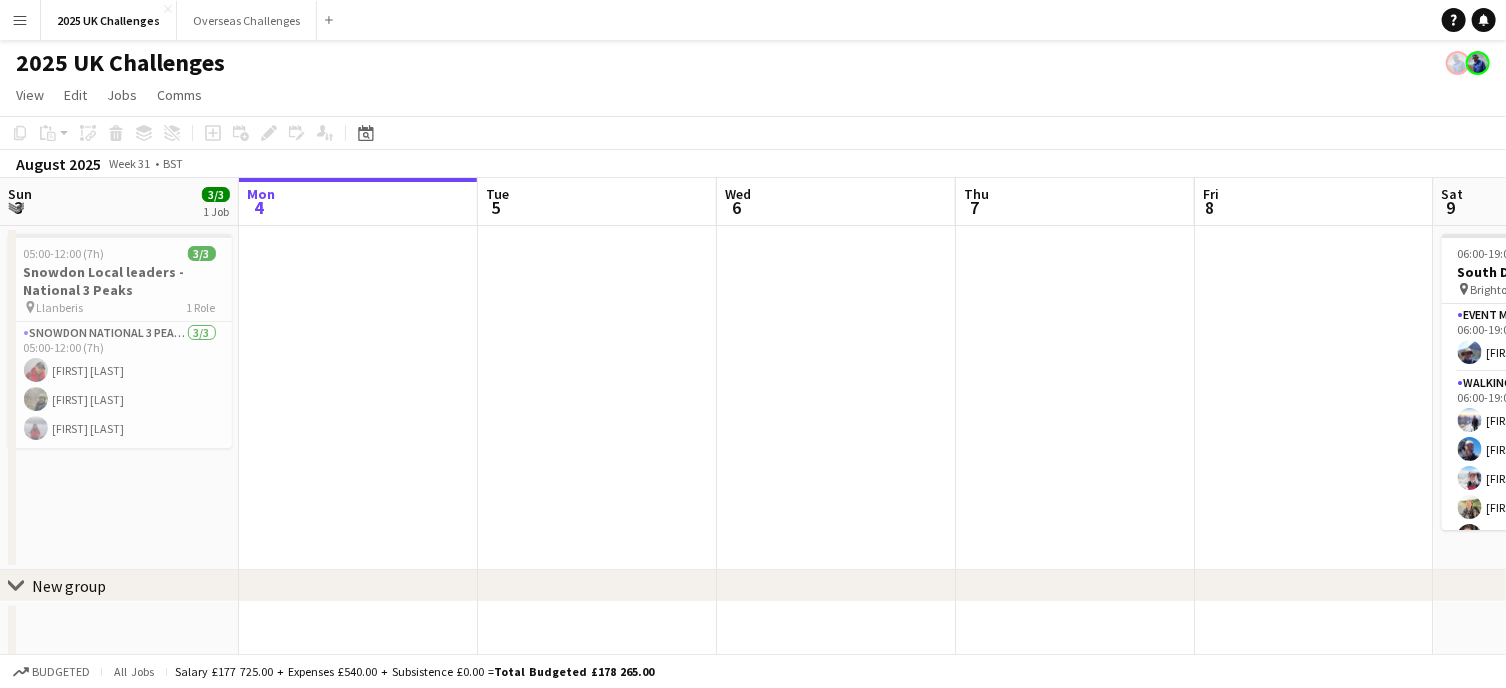 click on "View" 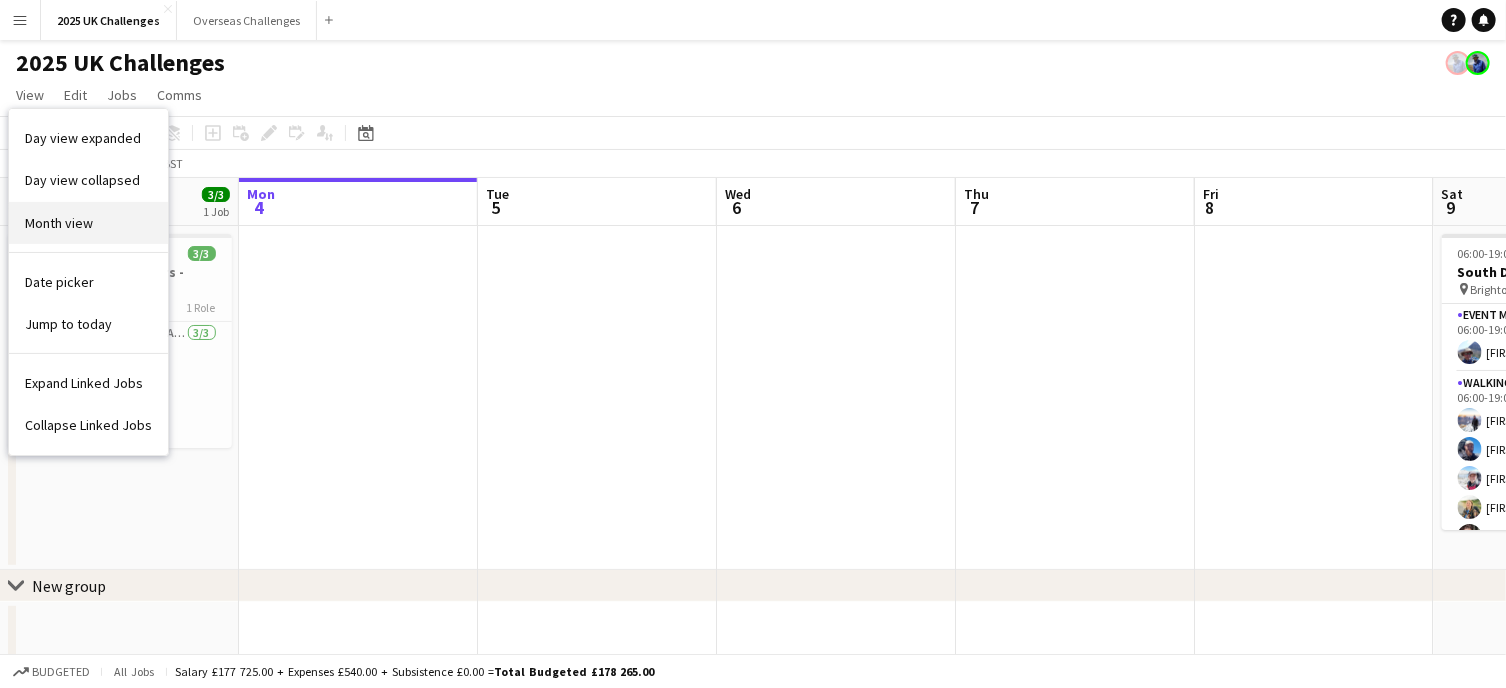 click on "Month view" at bounding box center [59, 223] 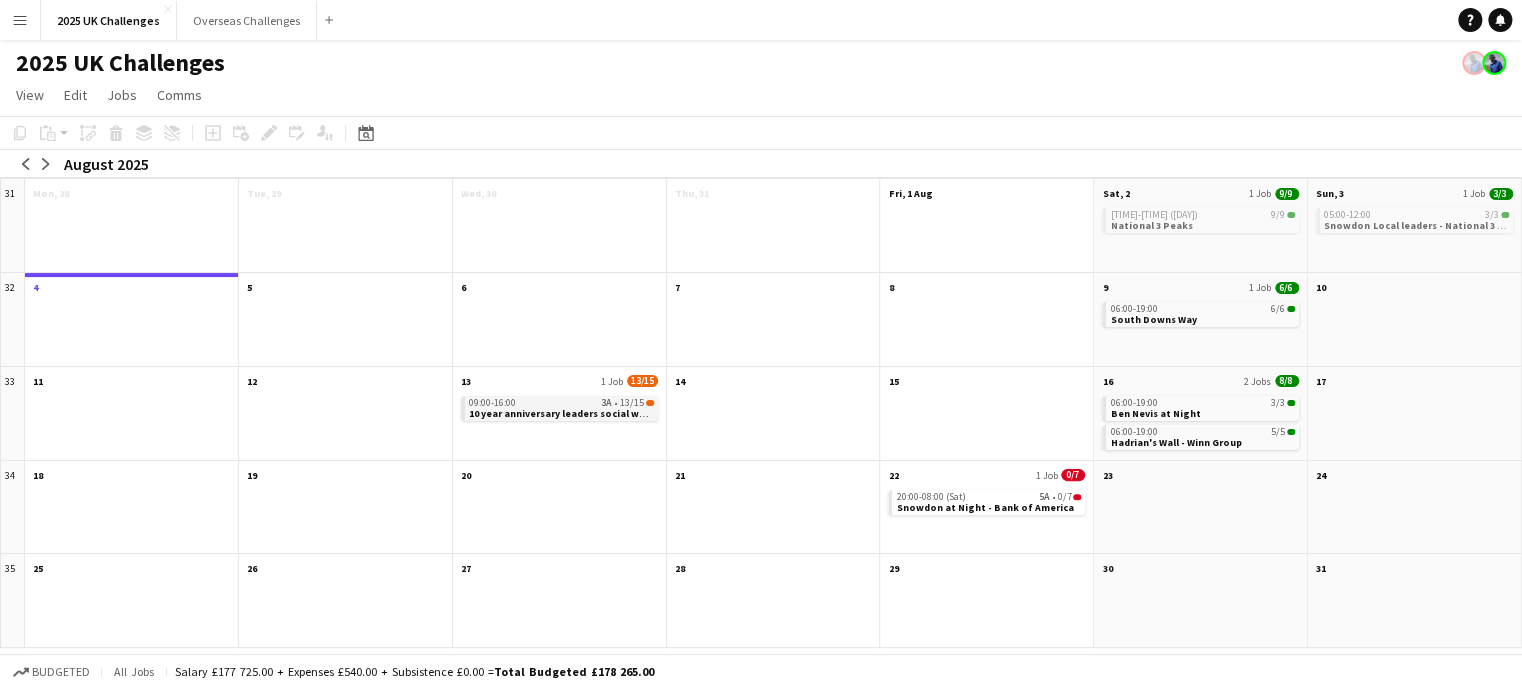 click on "09:00-16:00    3A   •   13/15   10 year anniversary leaders social walk - Lakes 8 Peaks" 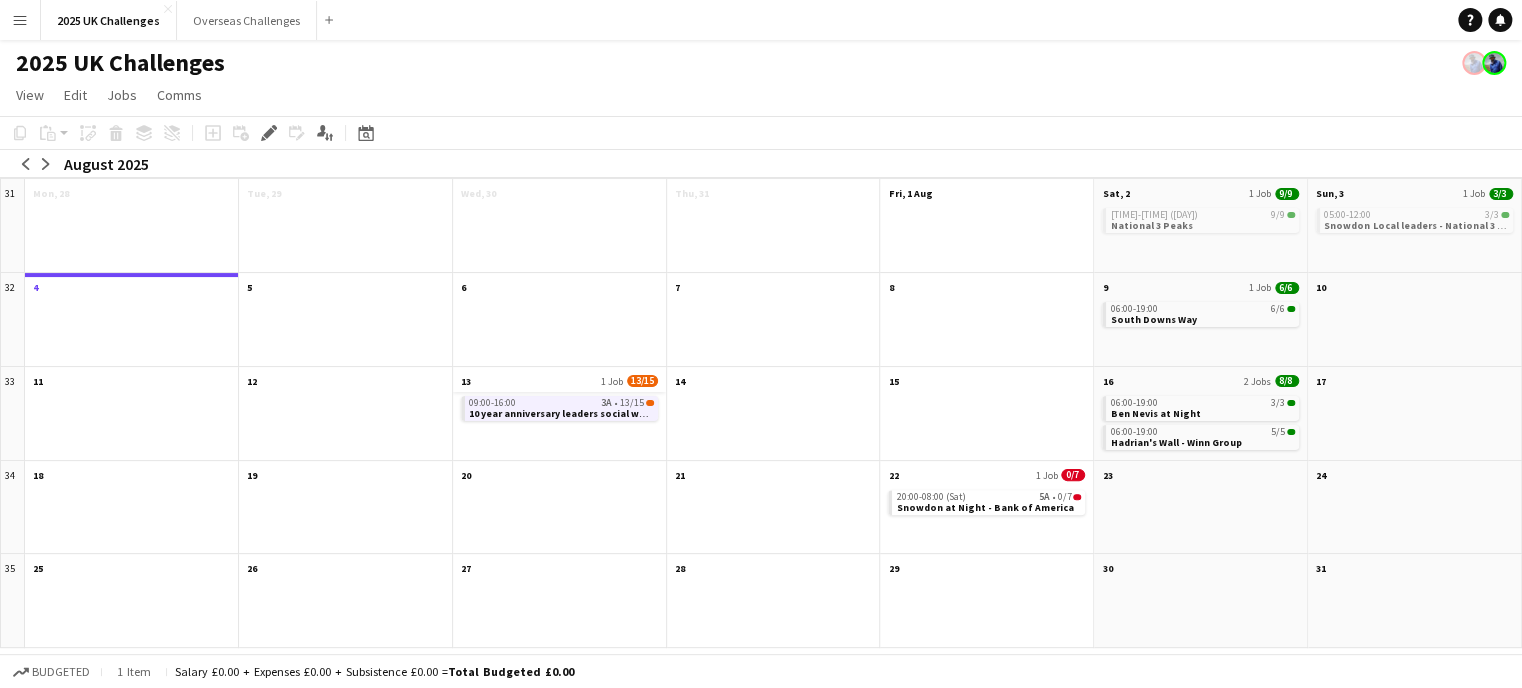 click on "13
1 Job
13/15" 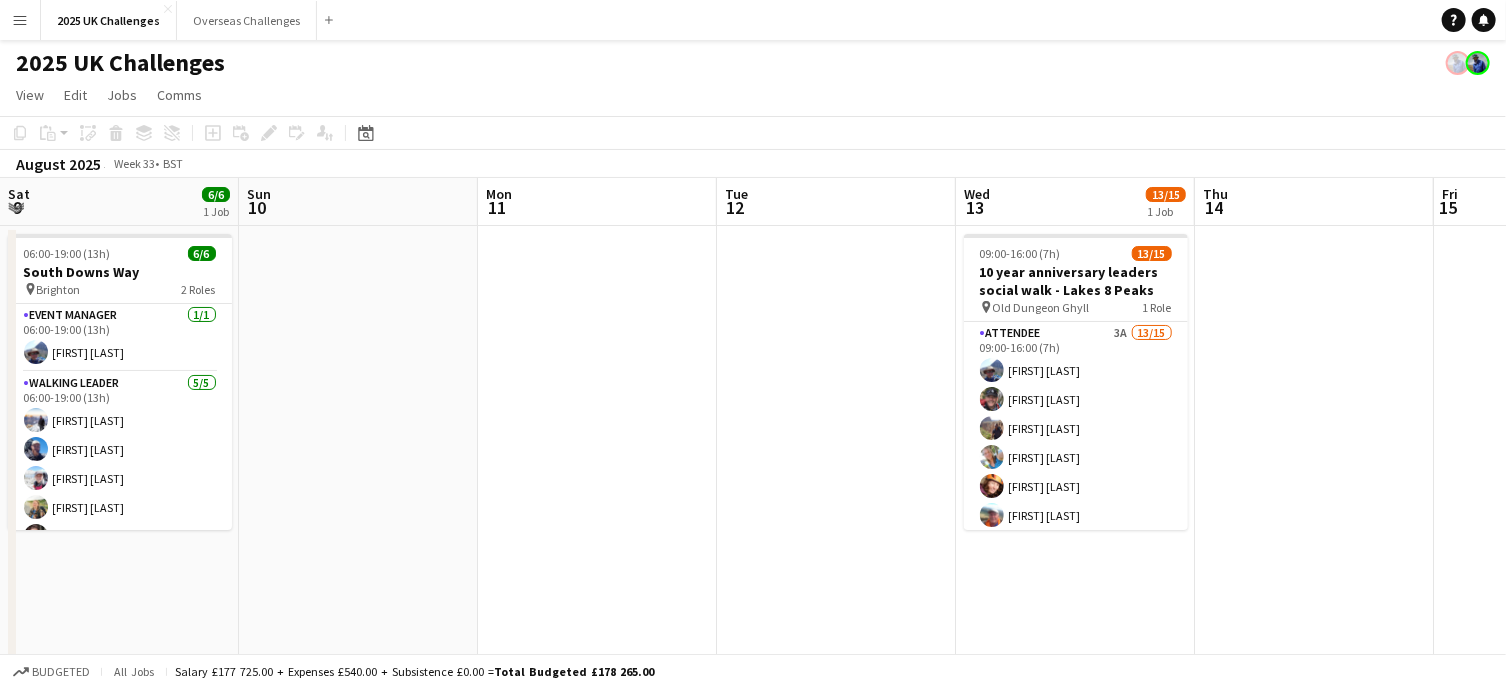 scroll, scrollTop: 0, scrollLeft: 688, axis: horizontal 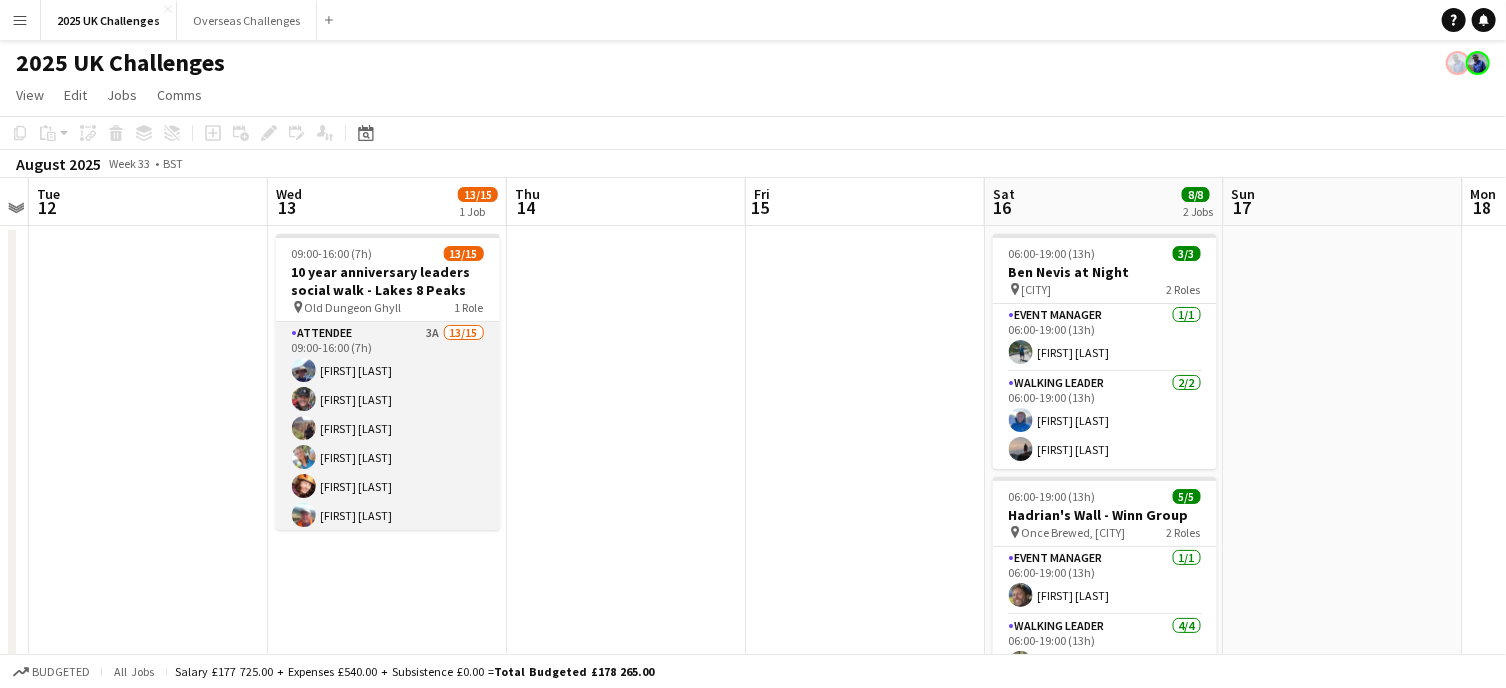 drag, startPoint x: 346, startPoint y: 366, endPoint x: 339, endPoint y: 358, distance: 10.630146 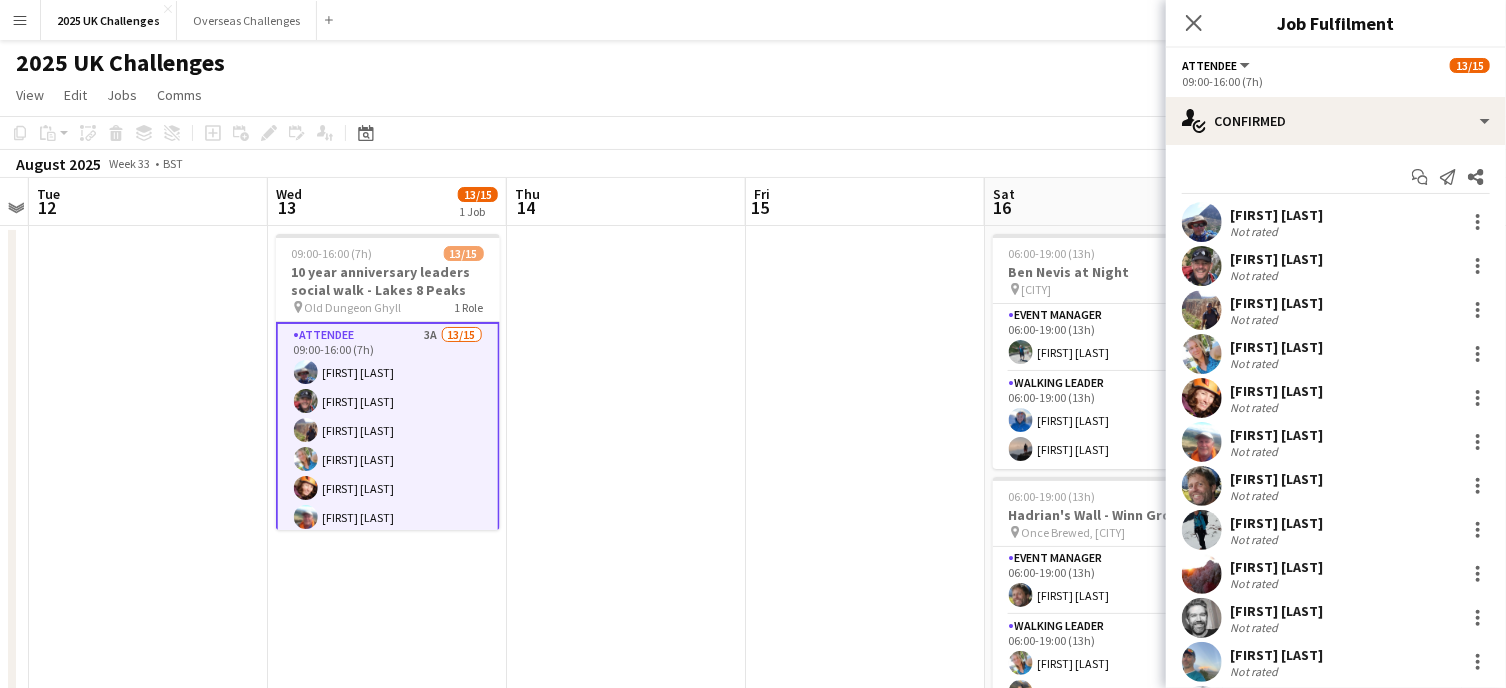 scroll, scrollTop: 0, scrollLeft: 687, axis: horizontal 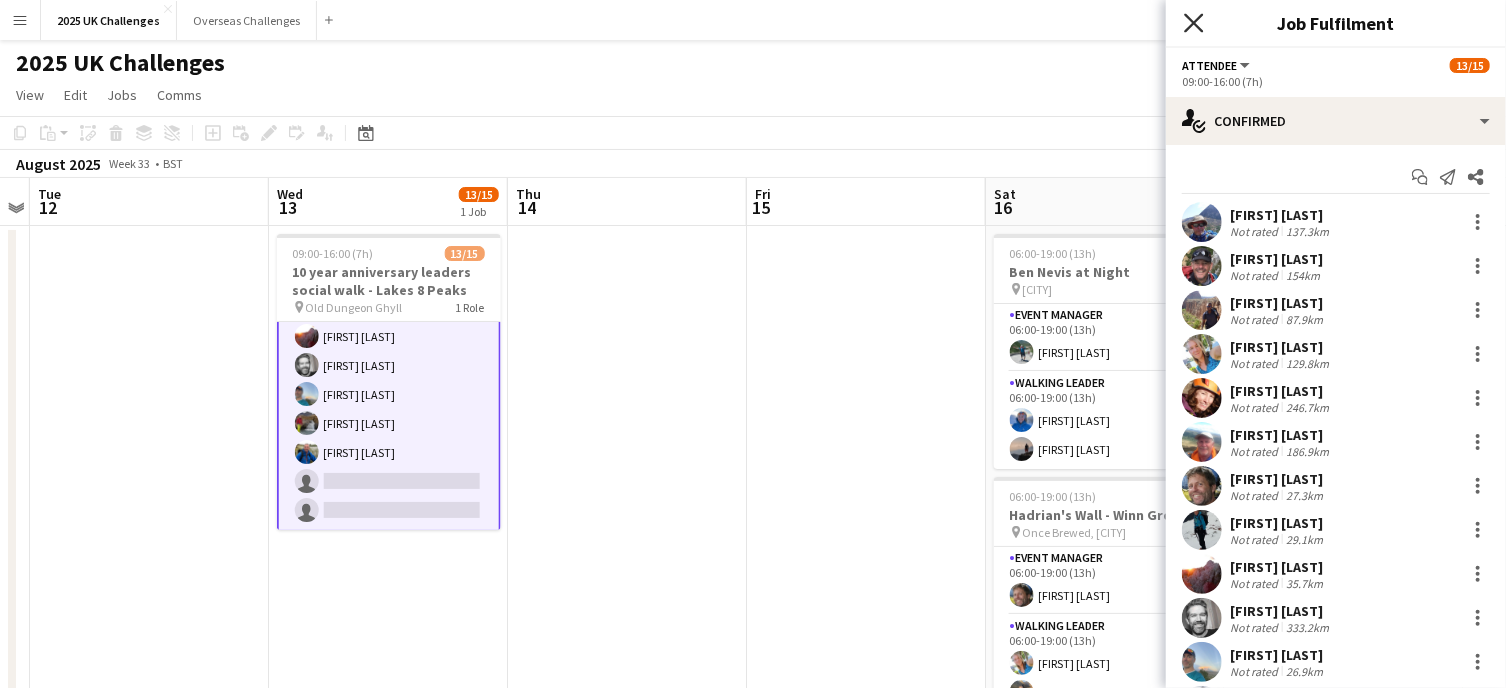 click 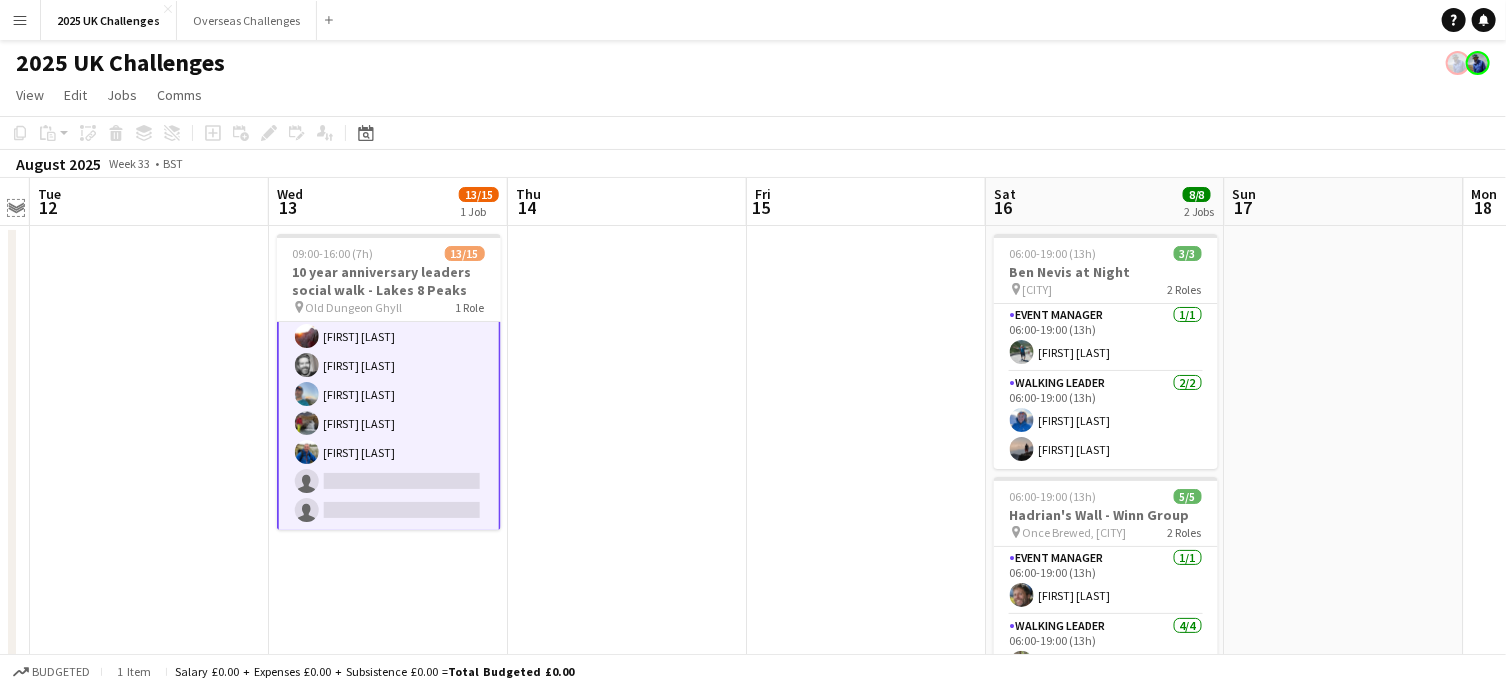 click on "Expand/collapse" 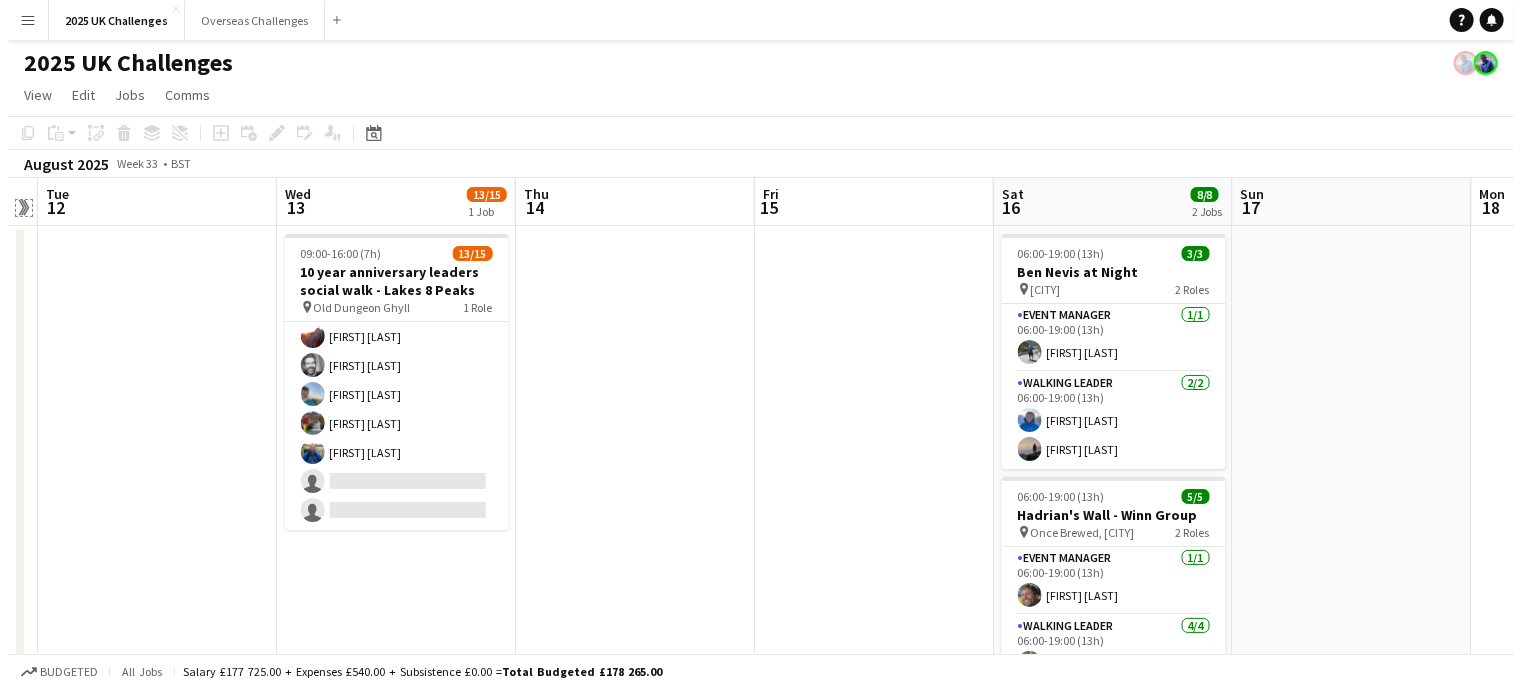 scroll, scrollTop: 266, scrollLeft: 0, axis: vertical 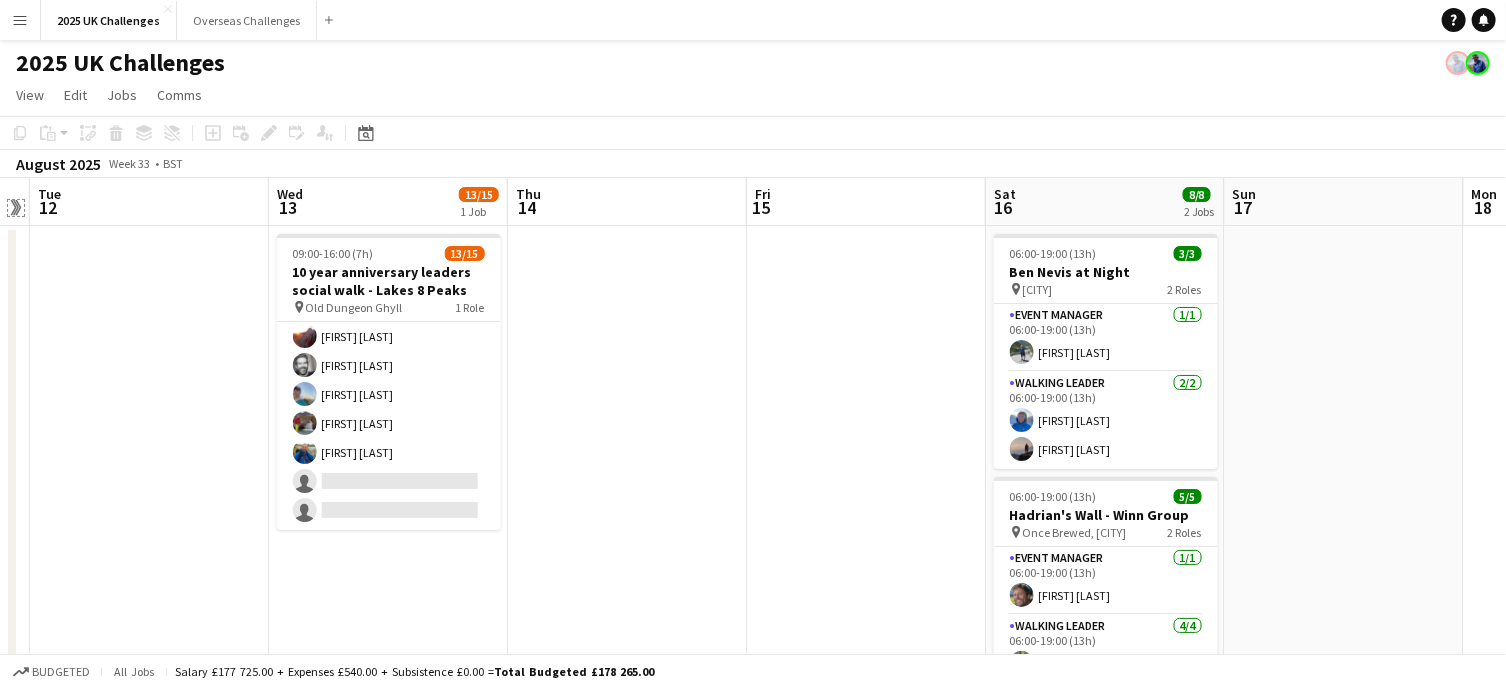 click on "Expand/collapse" 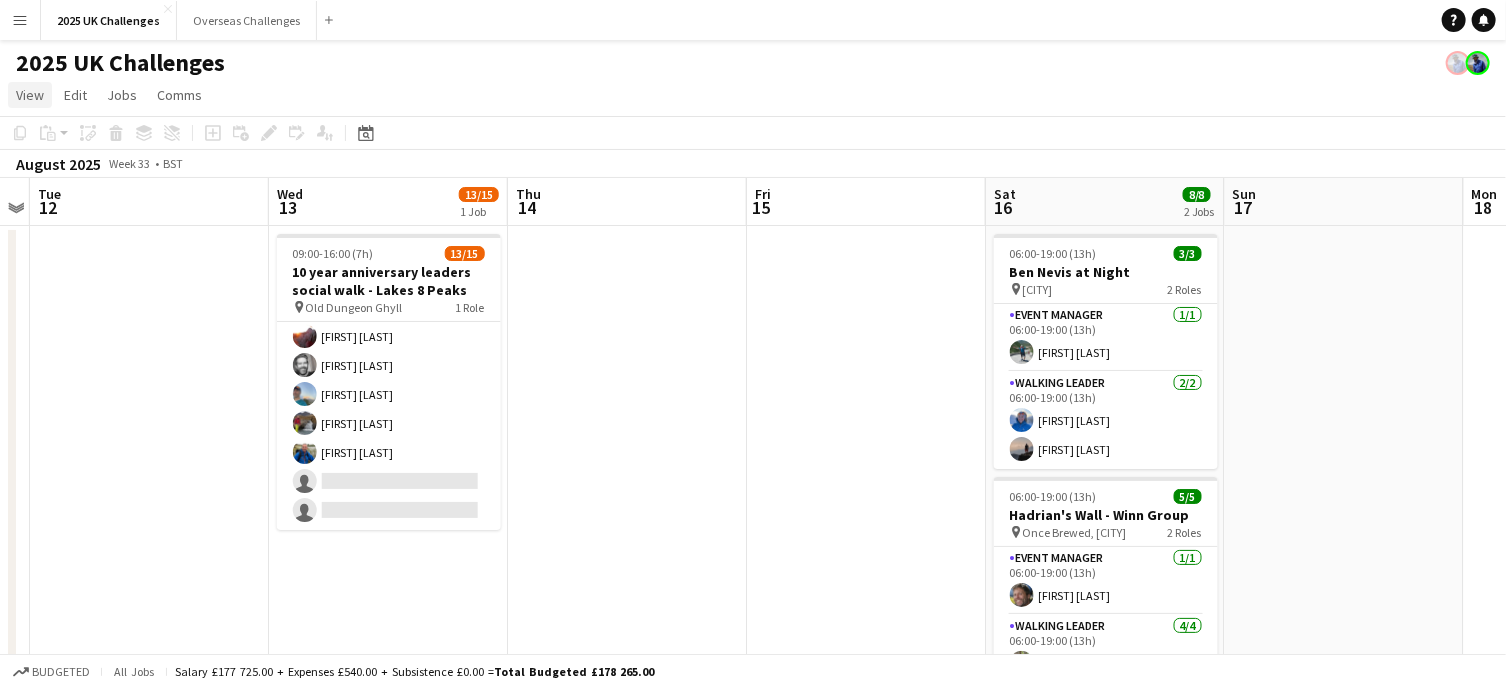 click on "View" 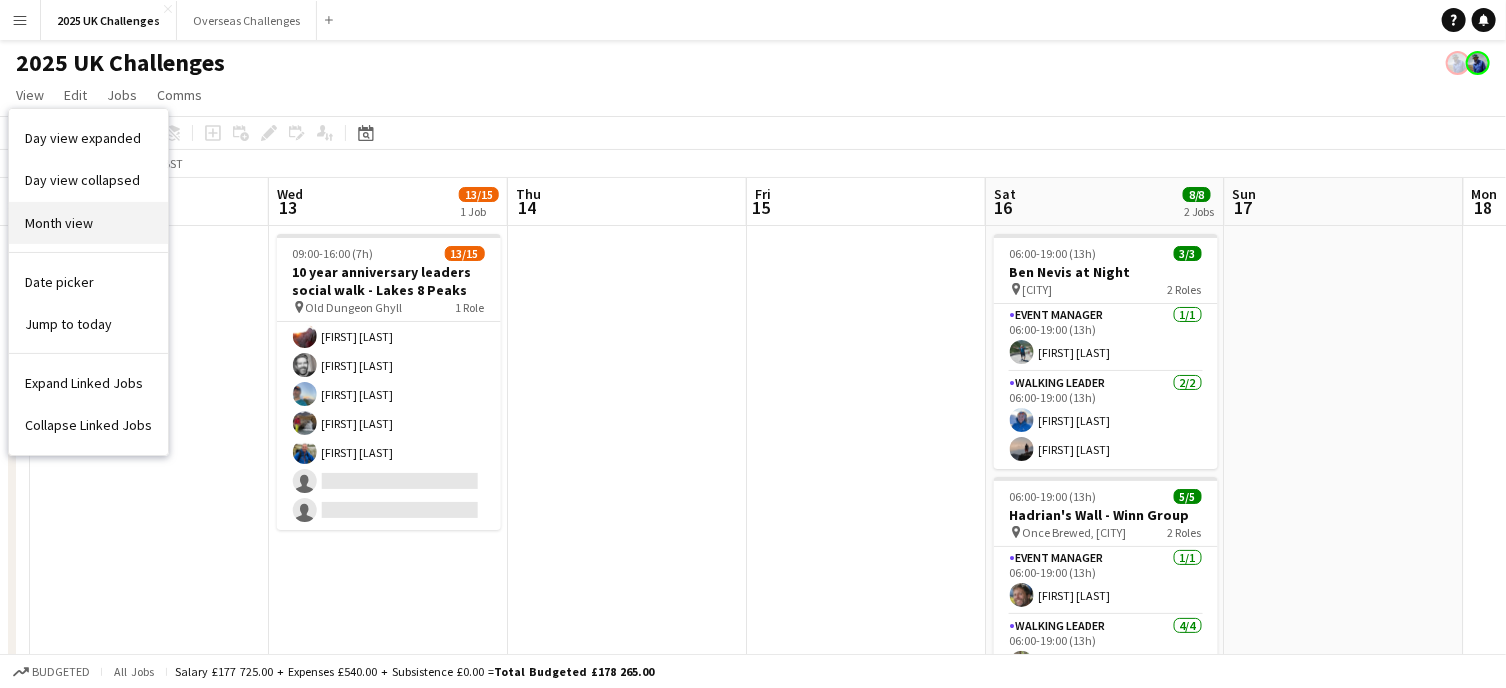 click on "Month view" at bounding box center [59, 223] 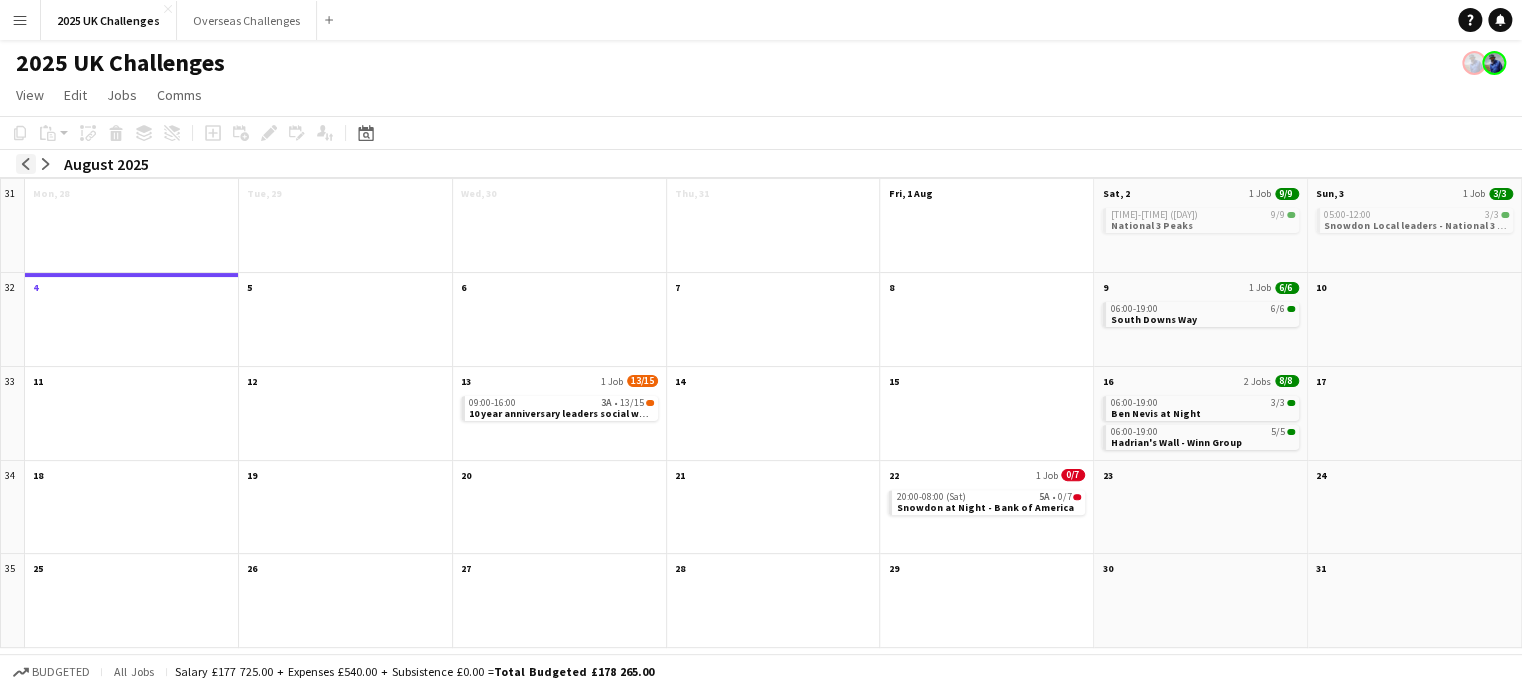 click on "arrow-left" 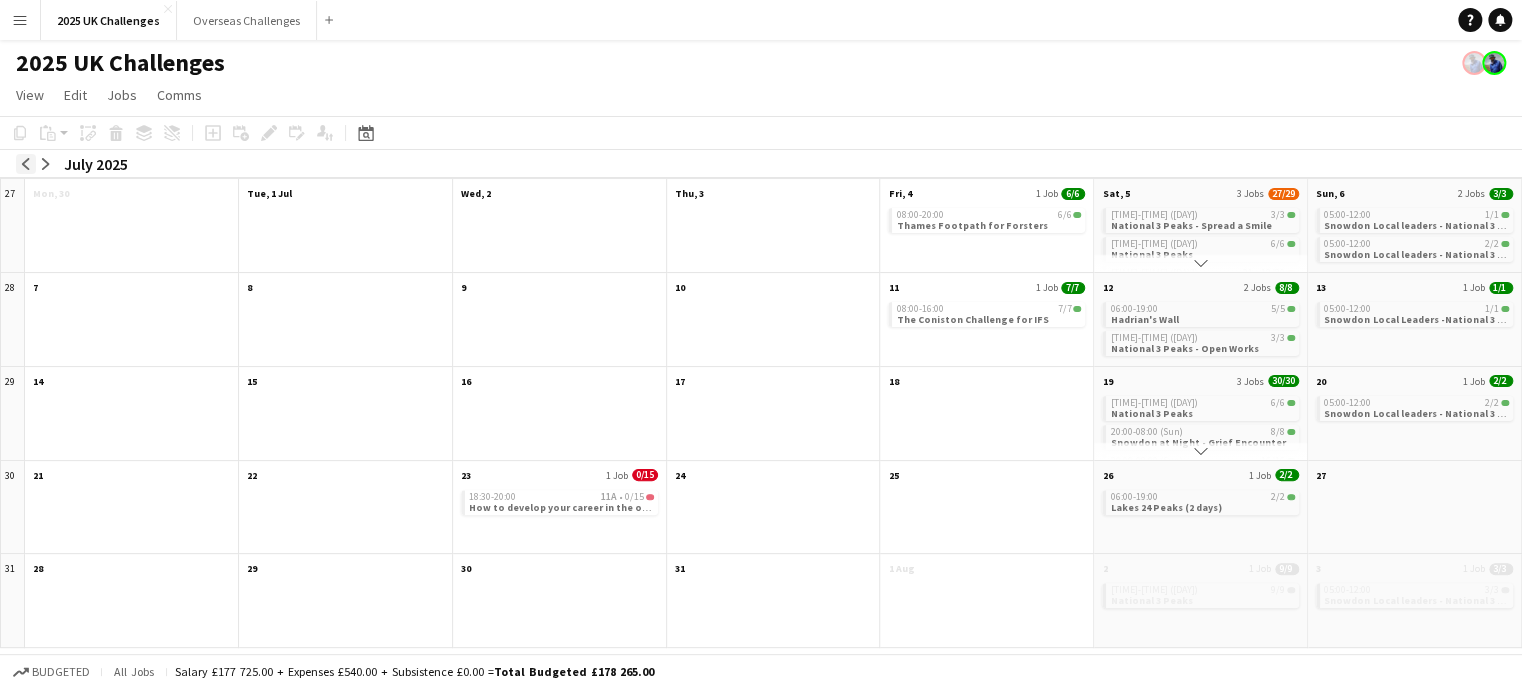 click on "arrow-left" 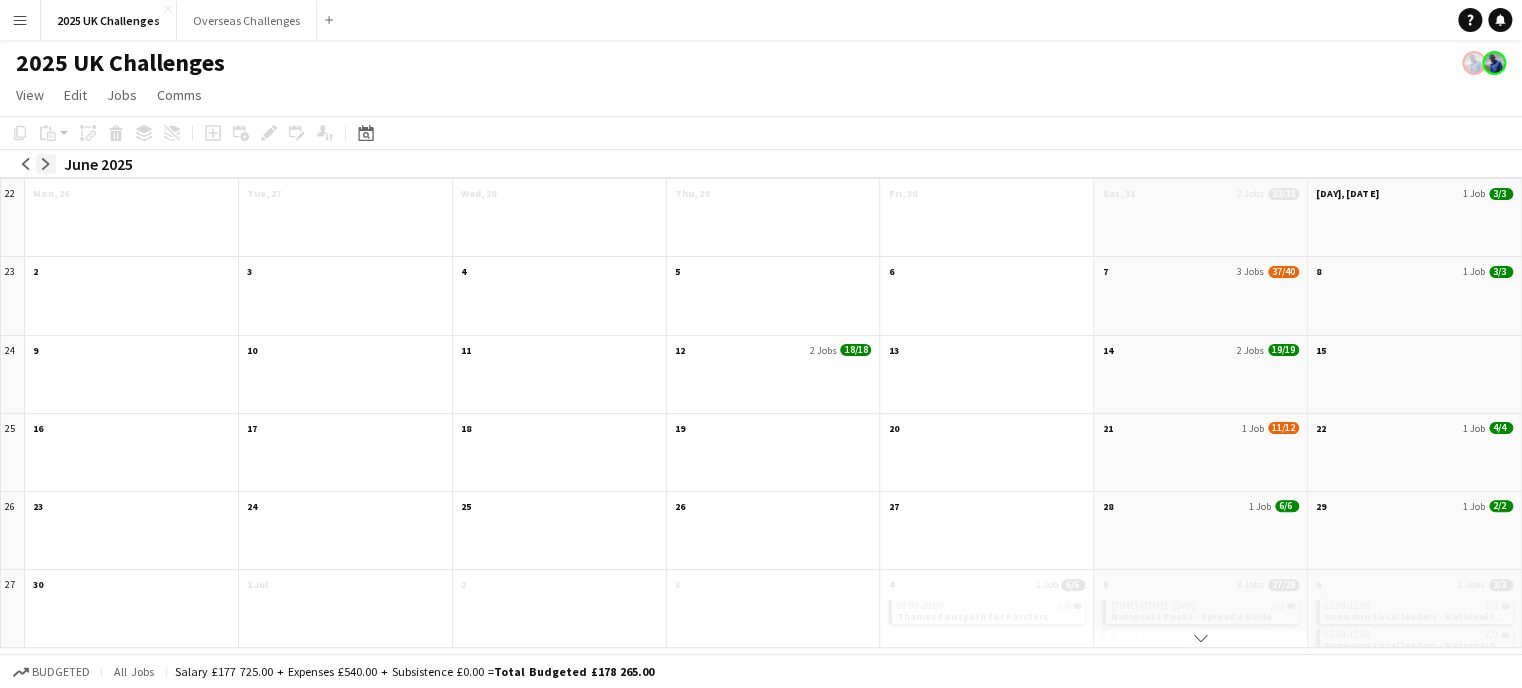click on "arrow-right" 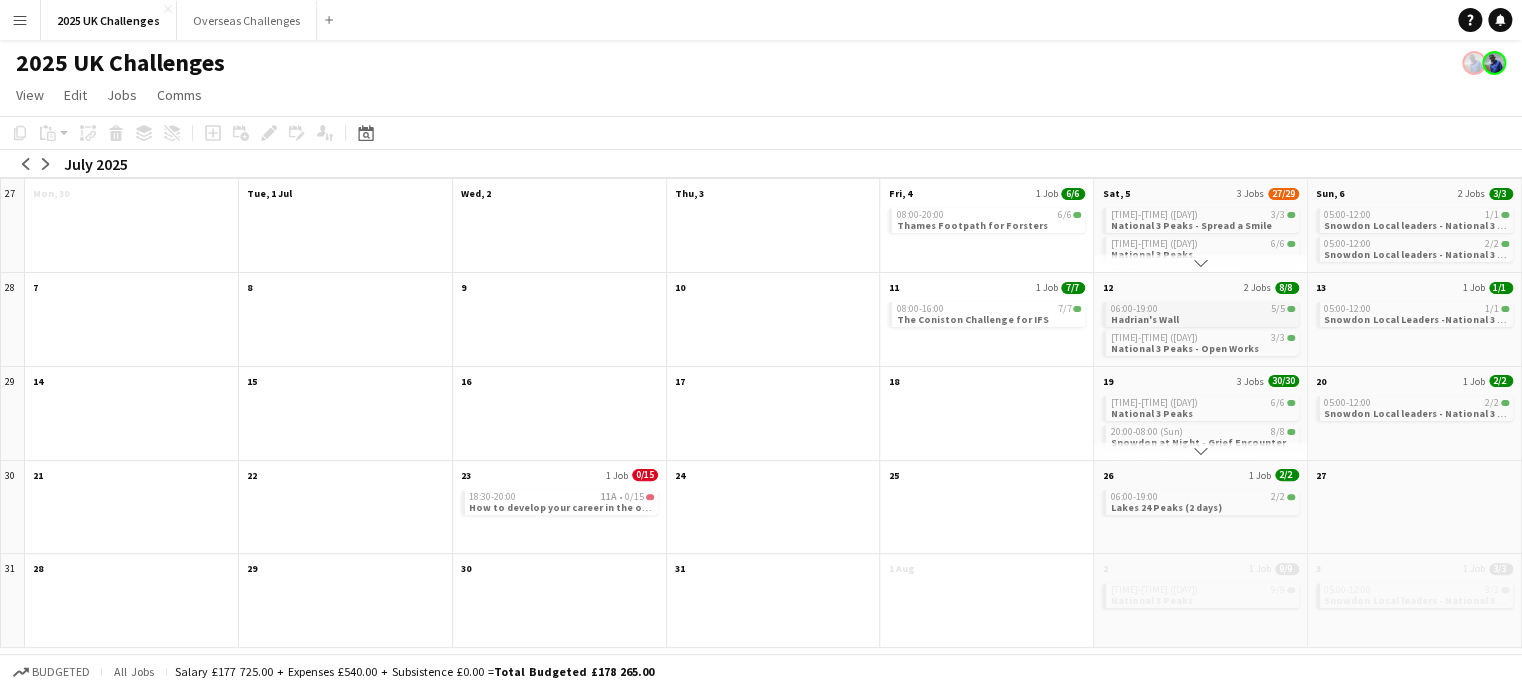 click on "Hadrian's Wall" 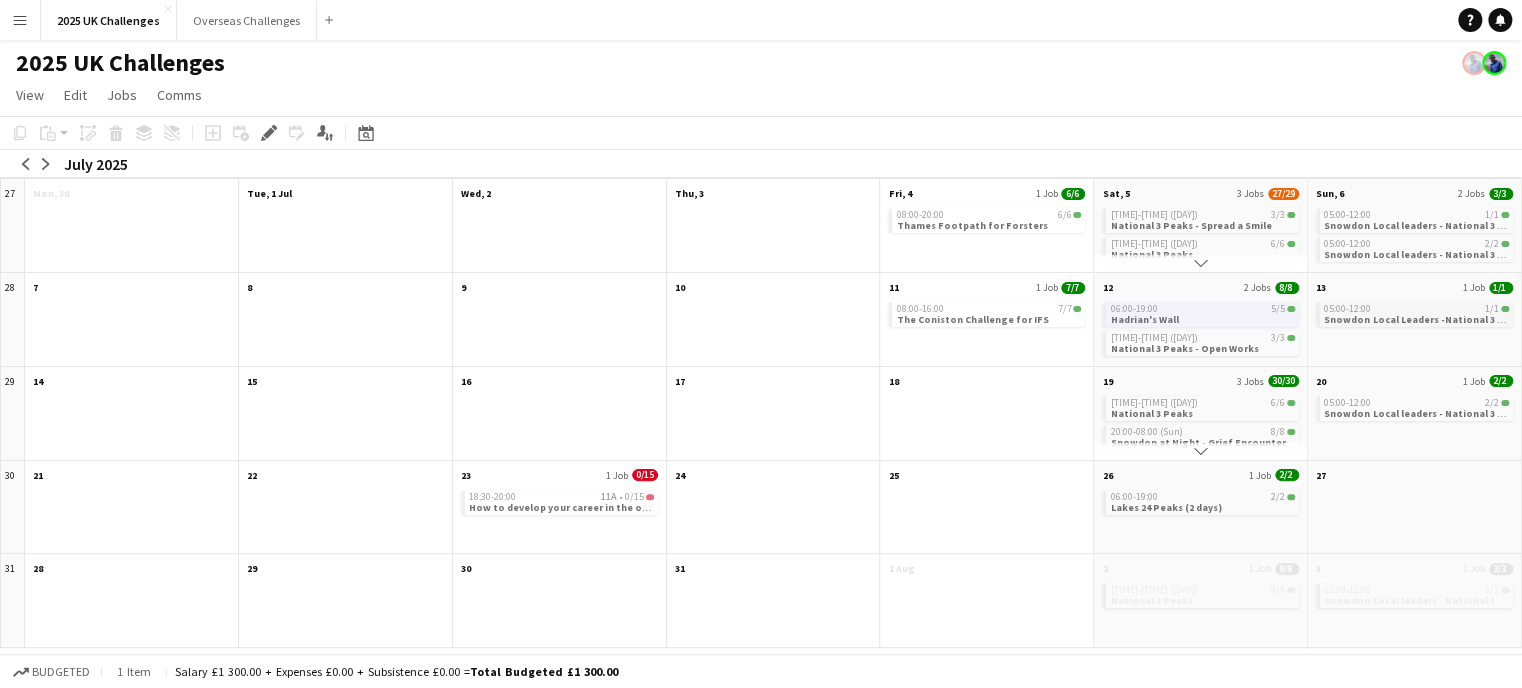 click on "05:00-12:00    1/1" 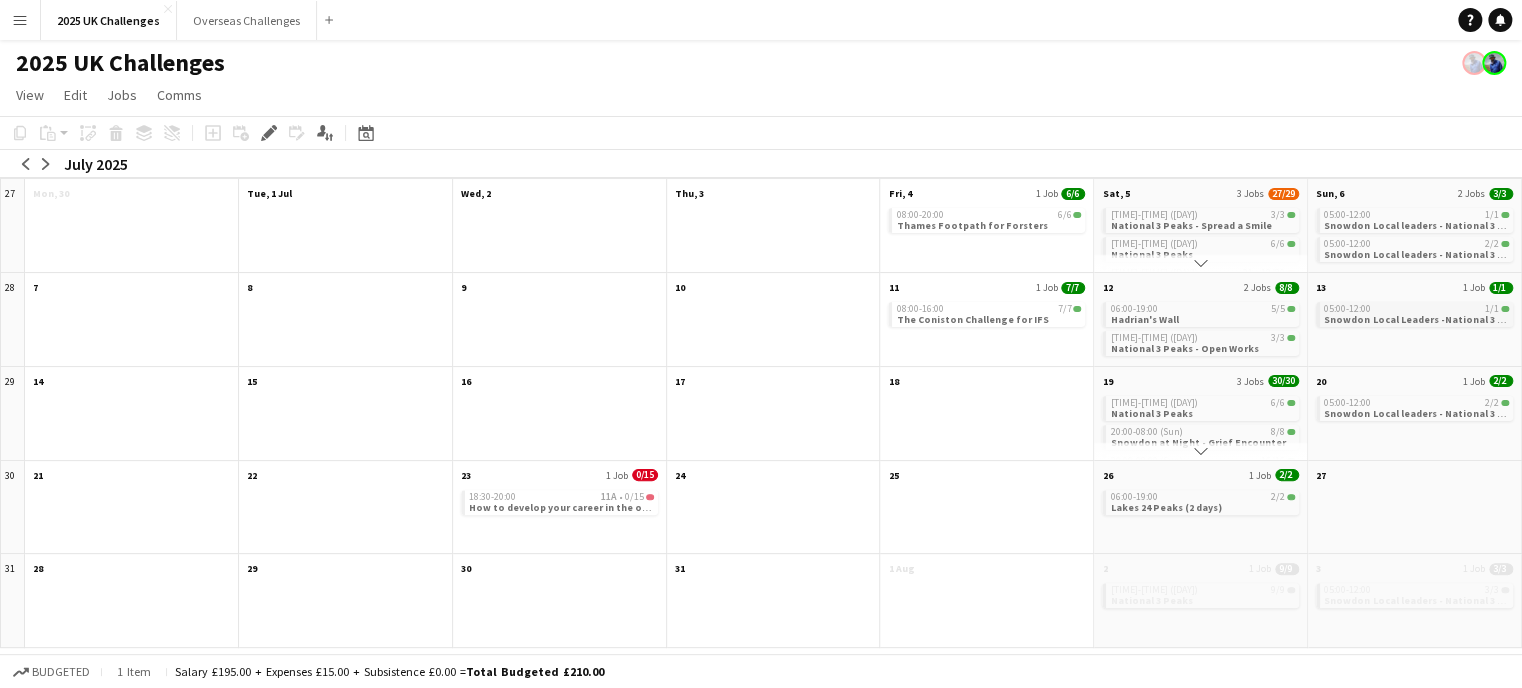 click on "05:00-12:00    1/1" 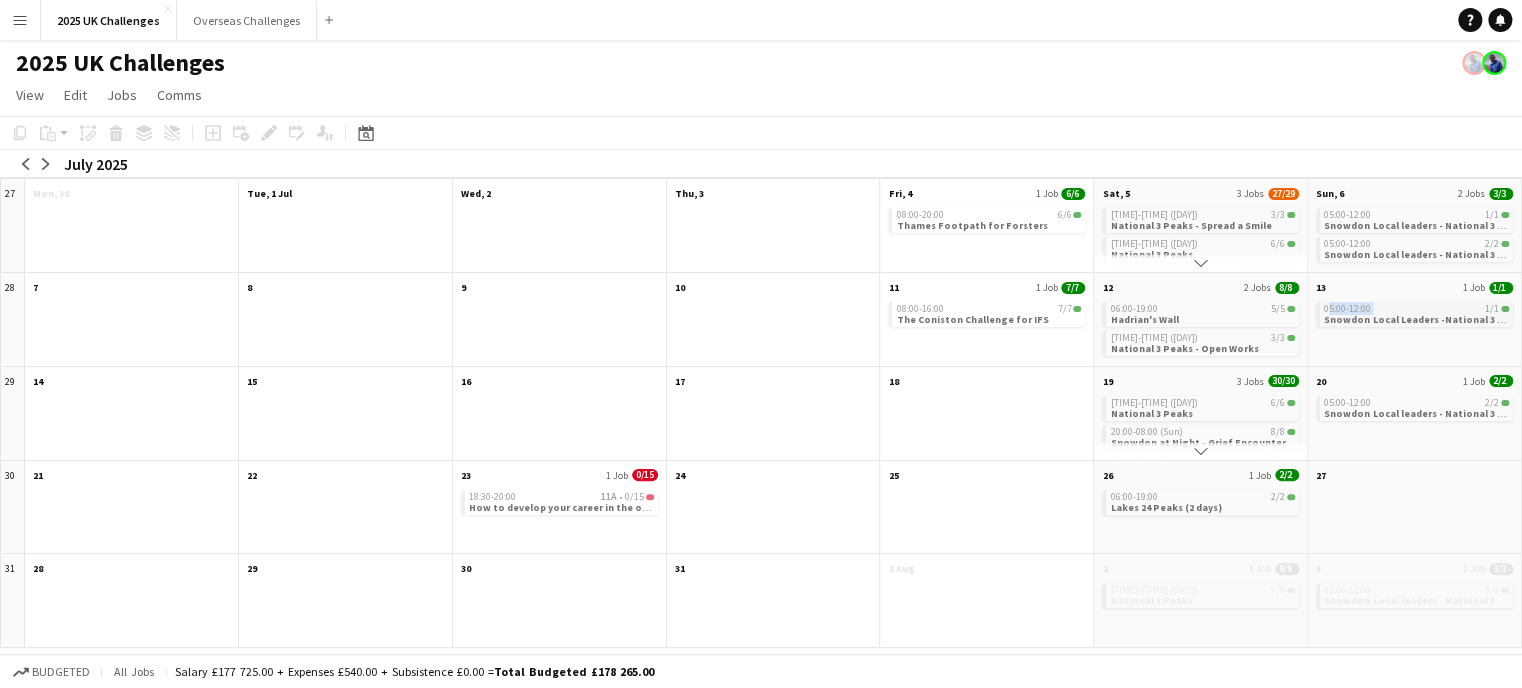 click on "05:00-12:00    1/1" 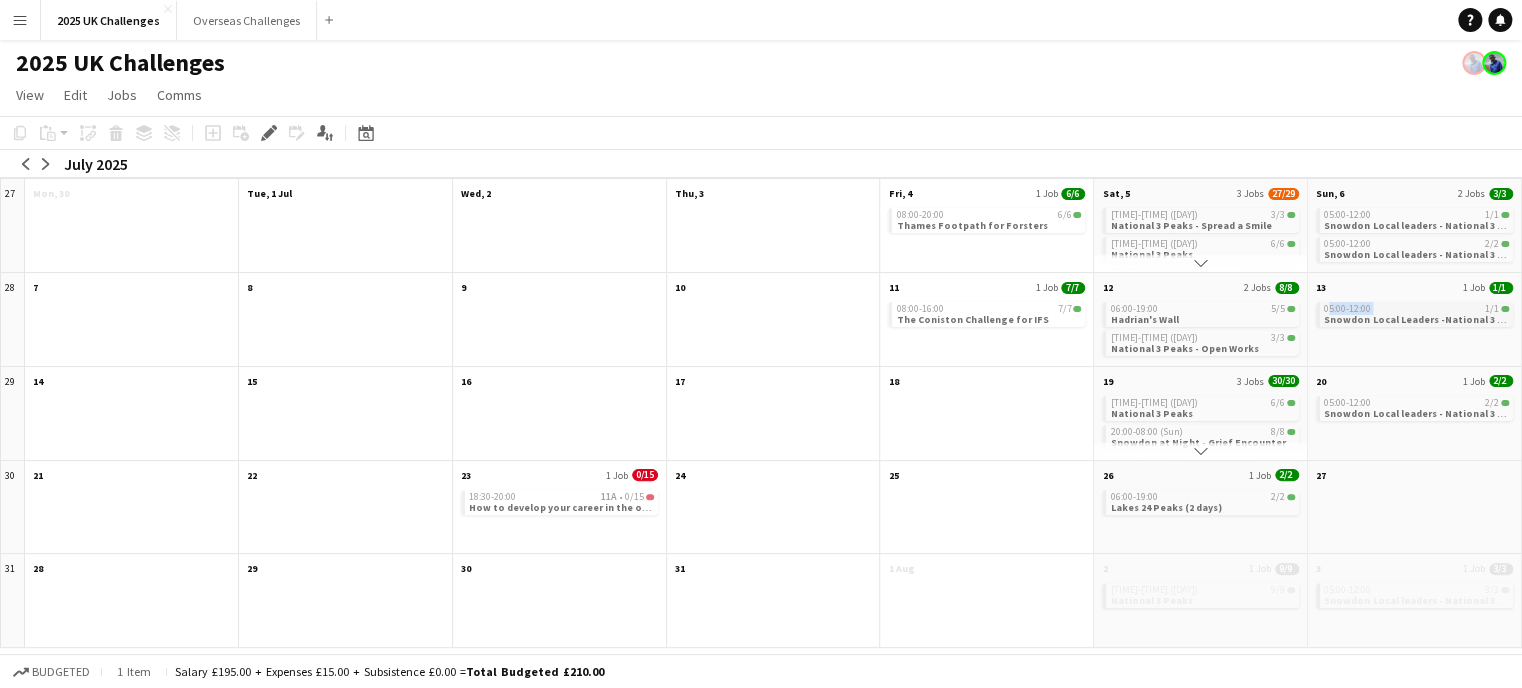 click on "05:00-12:00    1/1" 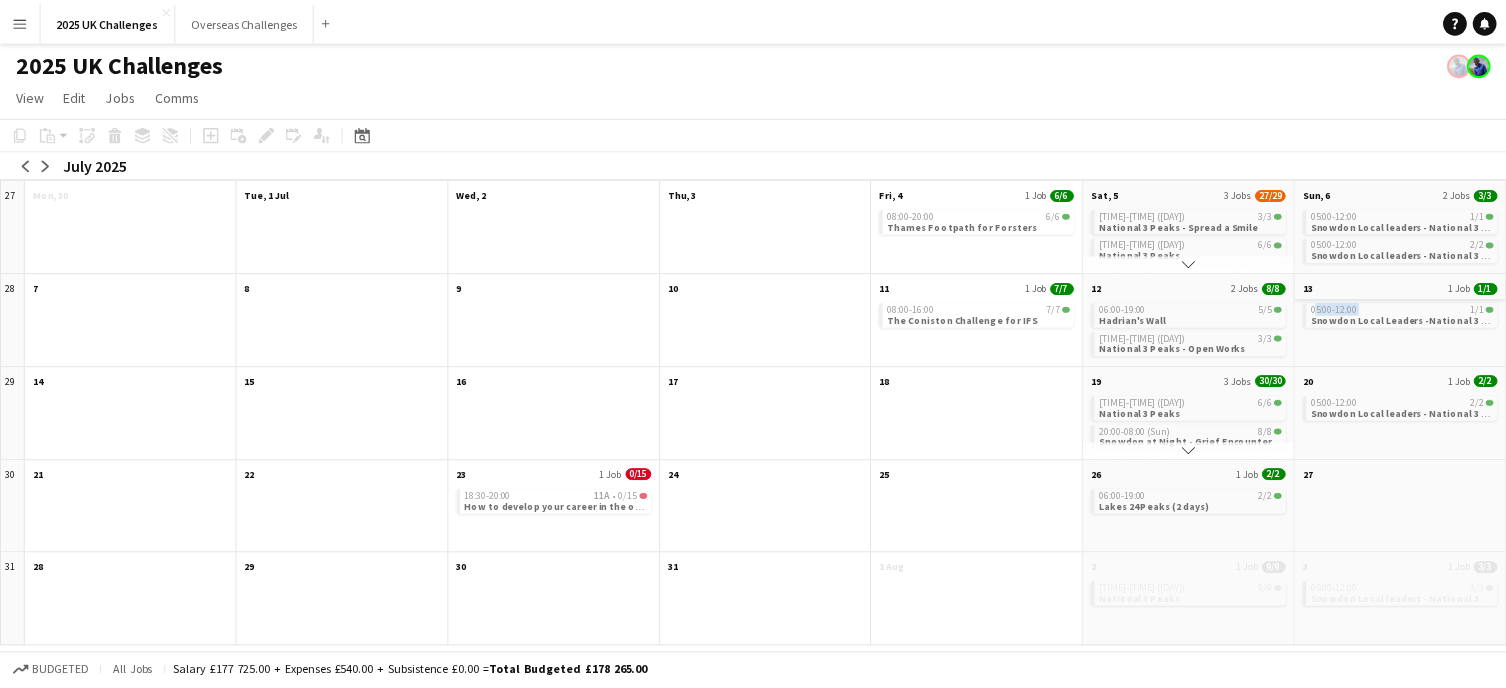 scroll, scrollTop: 2, scrollLeft: 0, axis: vertical 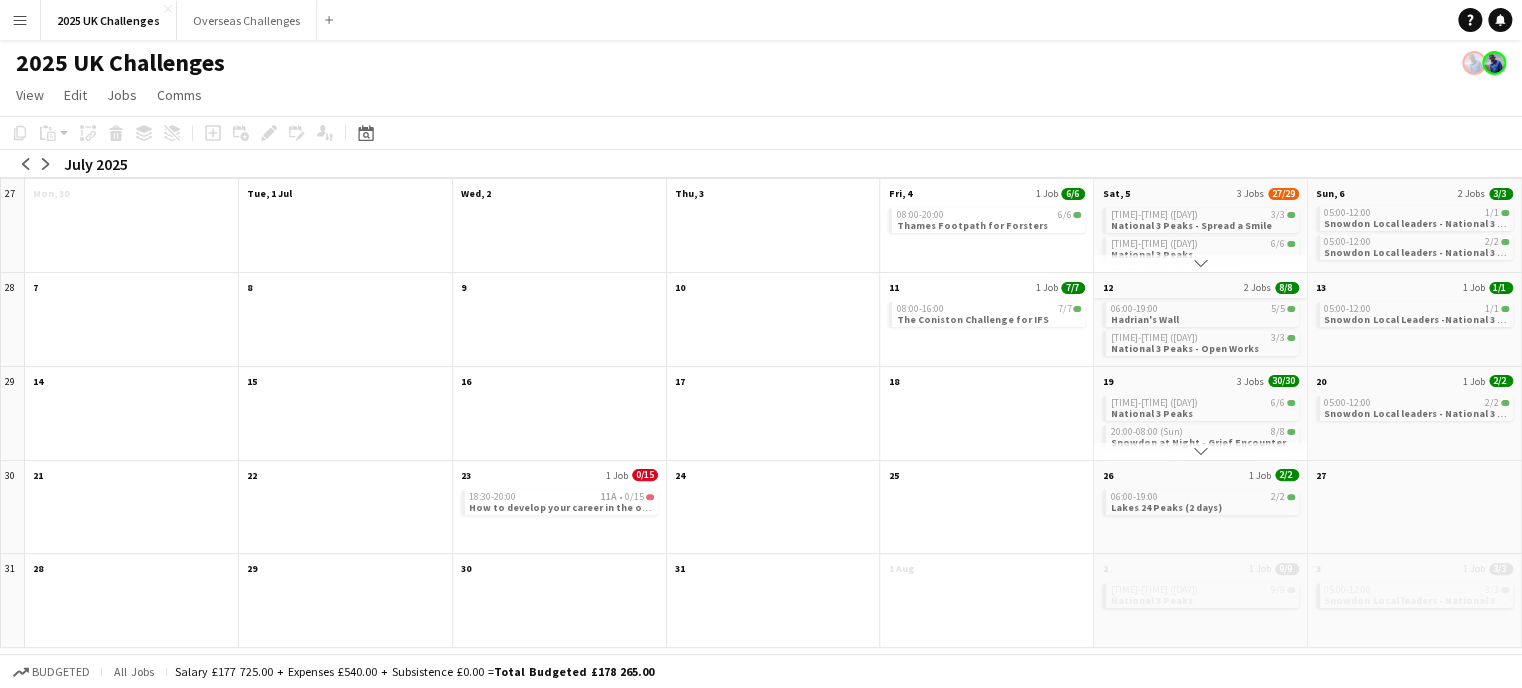 click on "12
2 Jobs
8/8" 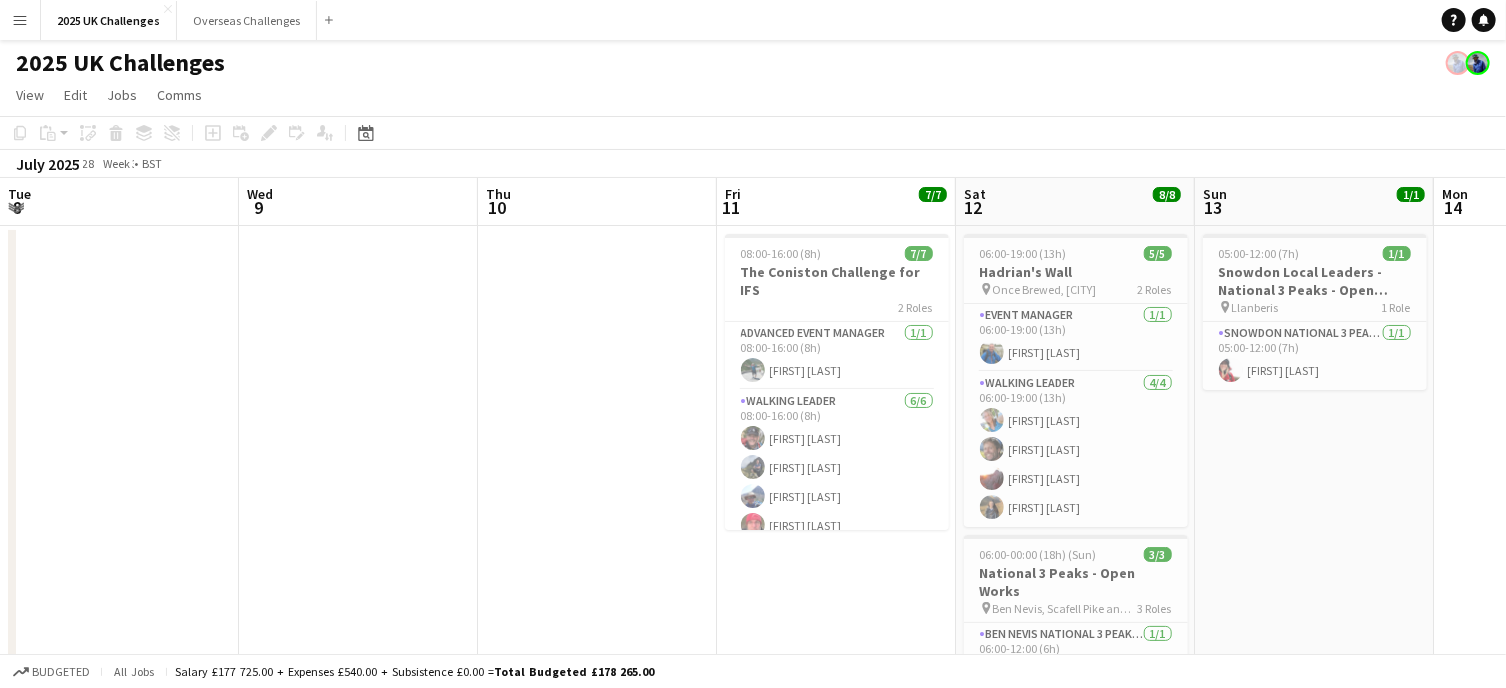 scroll, scrollTop: 0, scrollLeft: 688, axis: horizontal 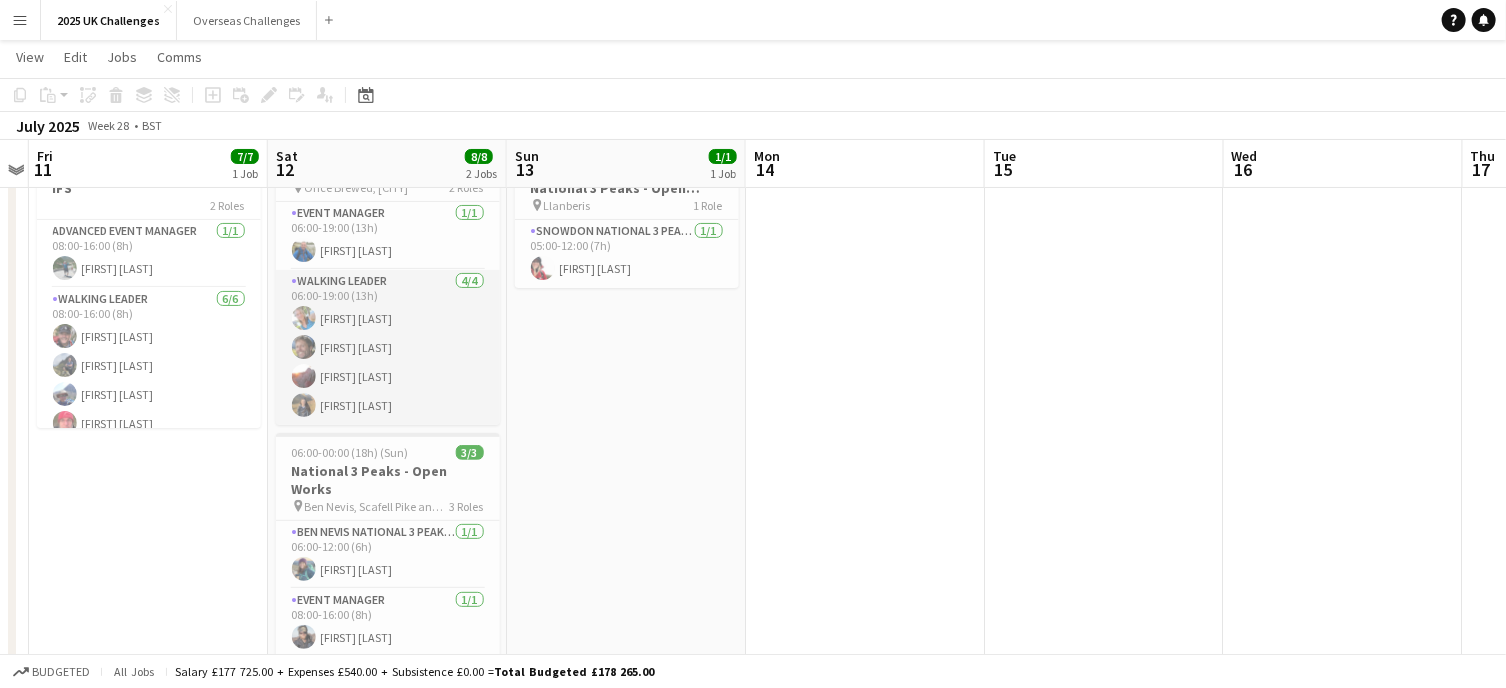 click on "Walking Leader   4/4   06:00-19:00 (13h)
John Allen Tom Rumsey Tania Milnes Amy Wright" at bounding box center (388, 347) 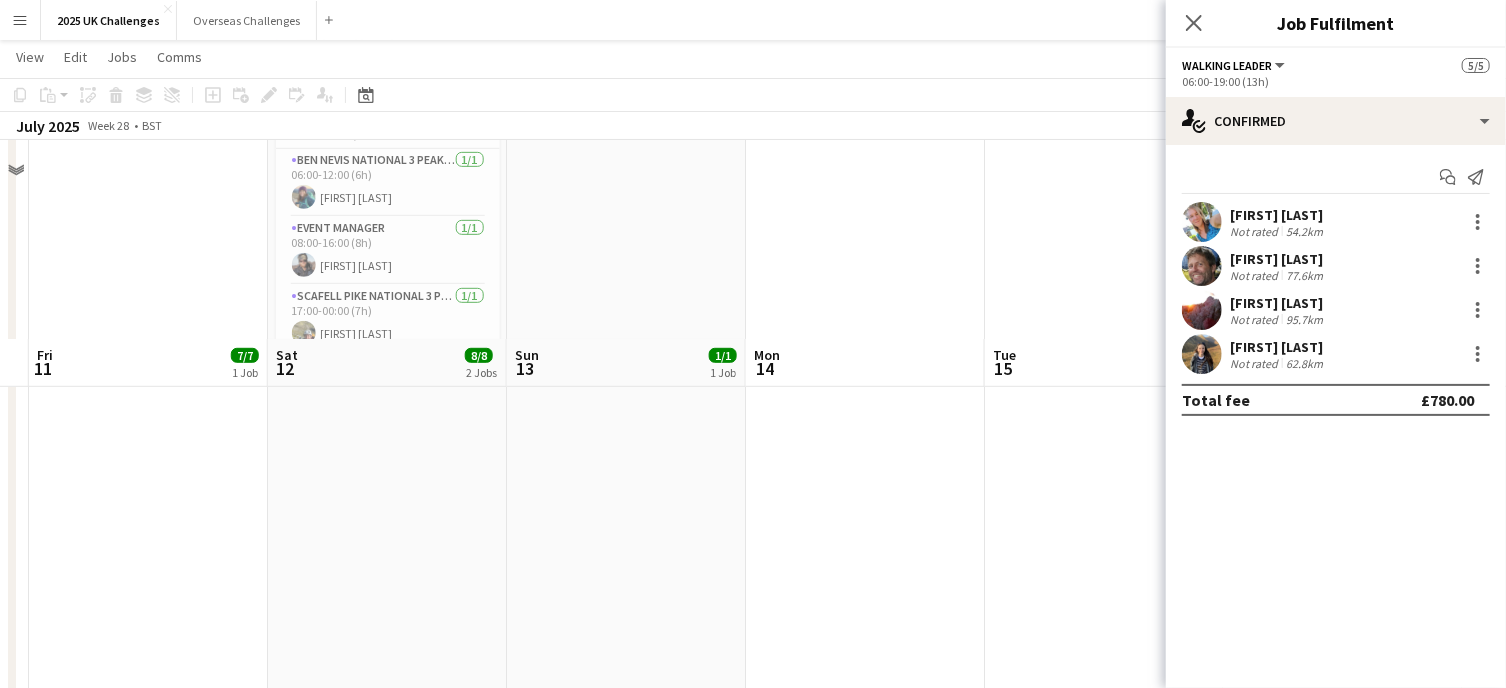 scroll, scrollTop: 674, scrollLeft: 0, axis: vertical 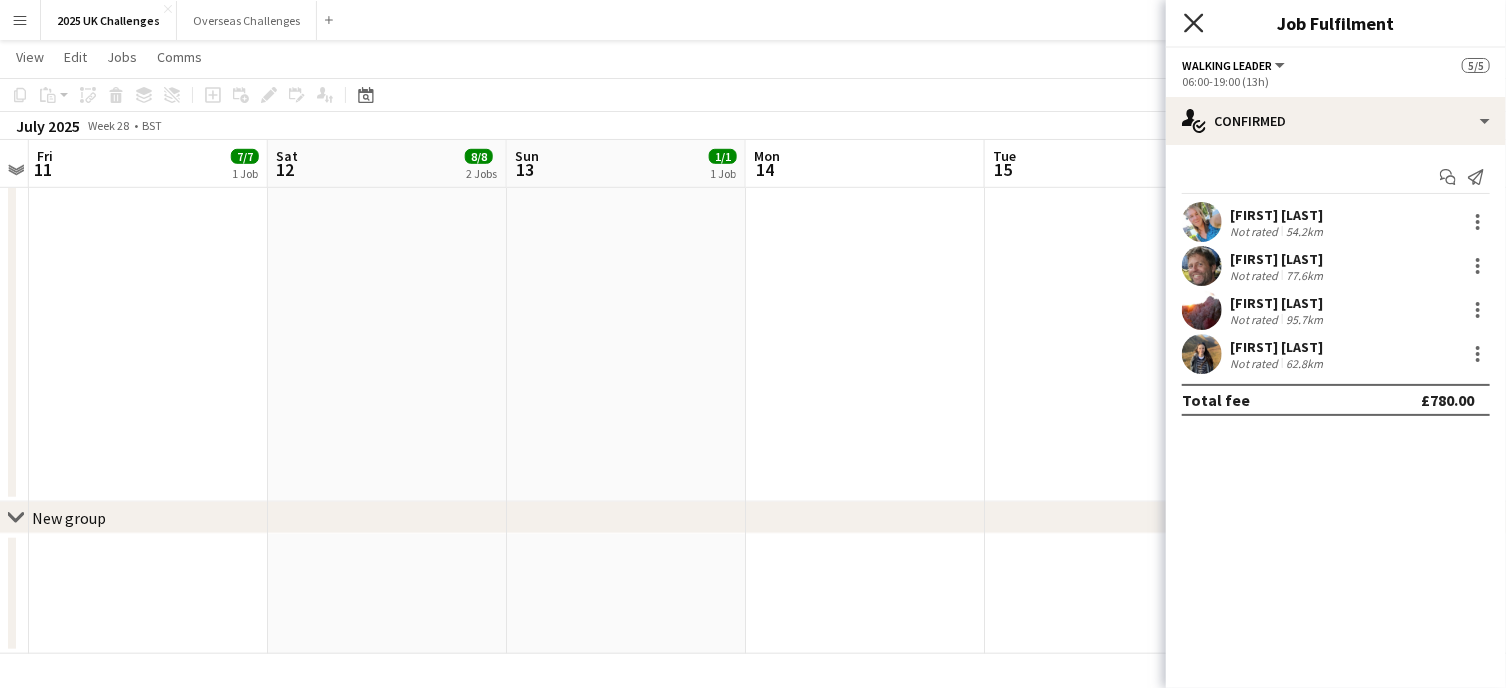 click 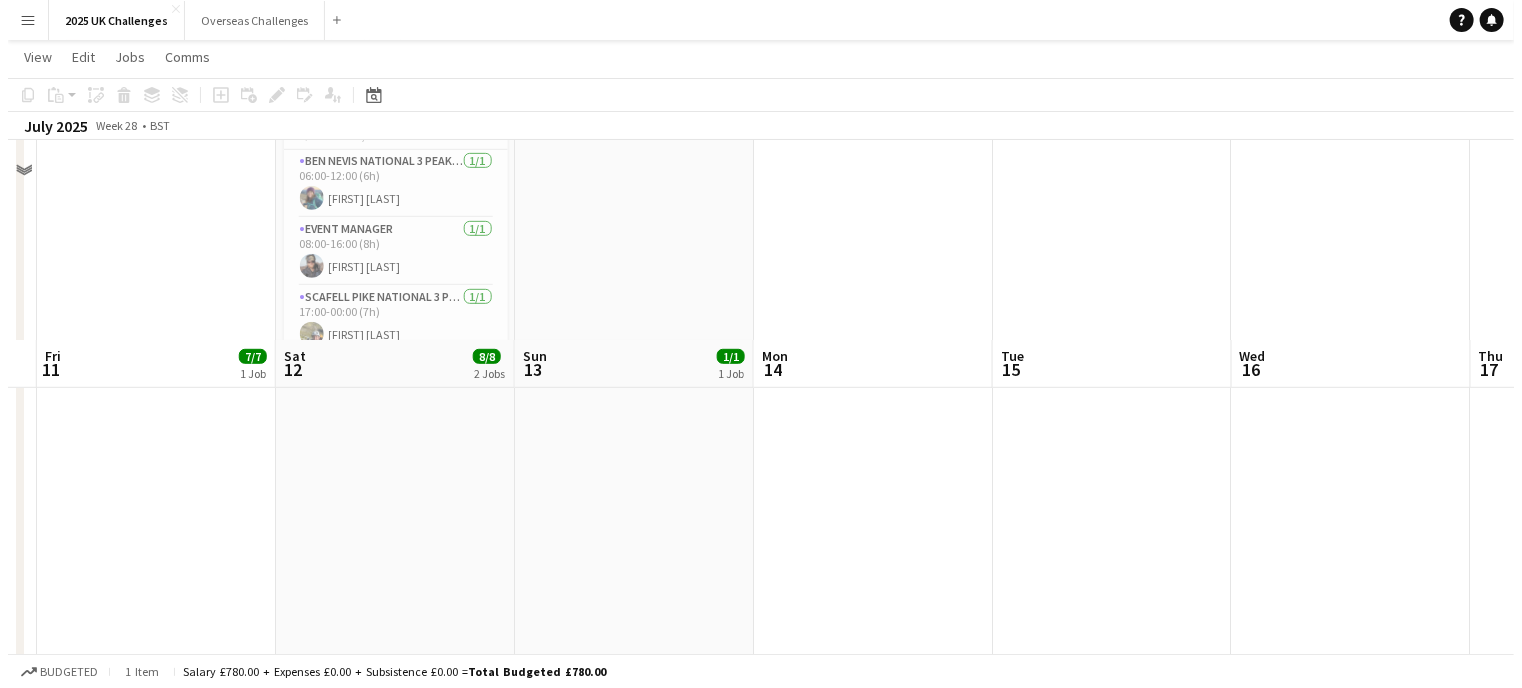 scroll, scrollTop: 0, scrollLeft: 0, axis: both 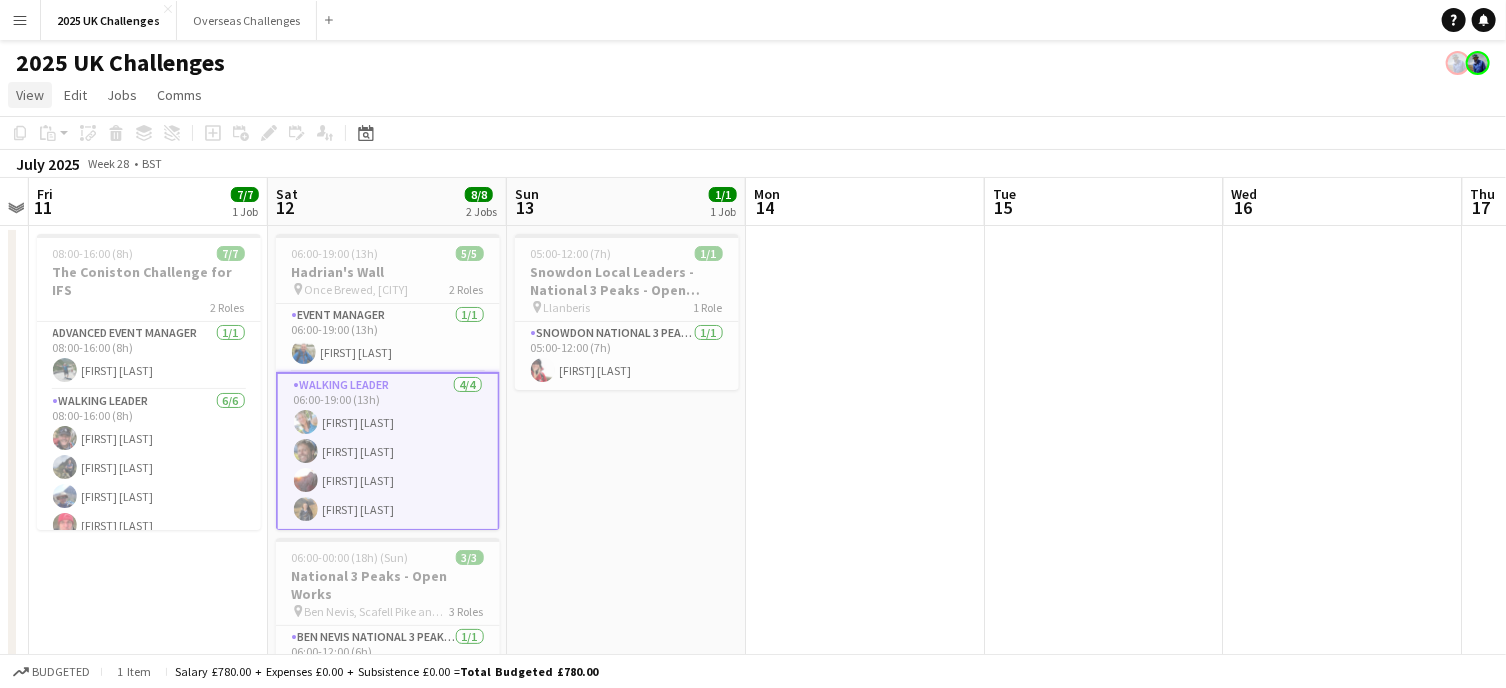 click on "View" 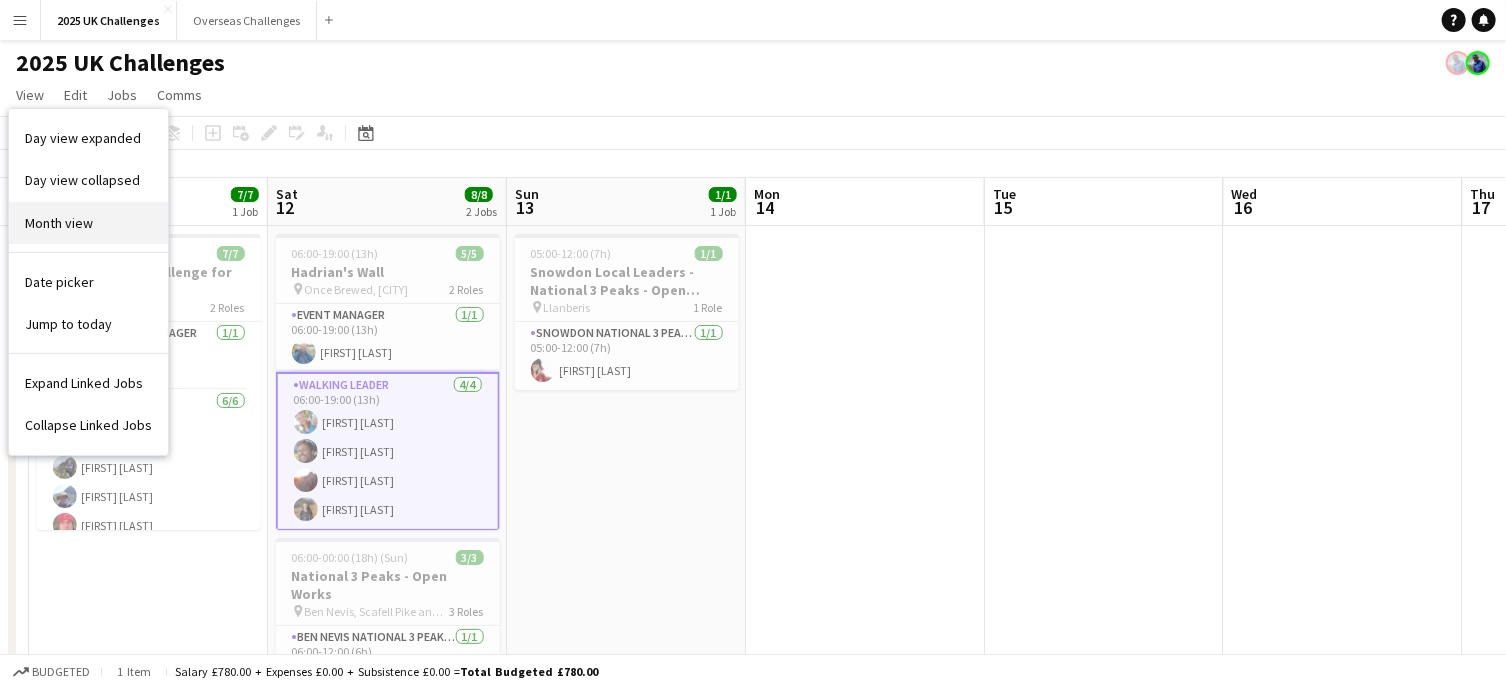 click on "Month view" at bounding box center (59, 223) 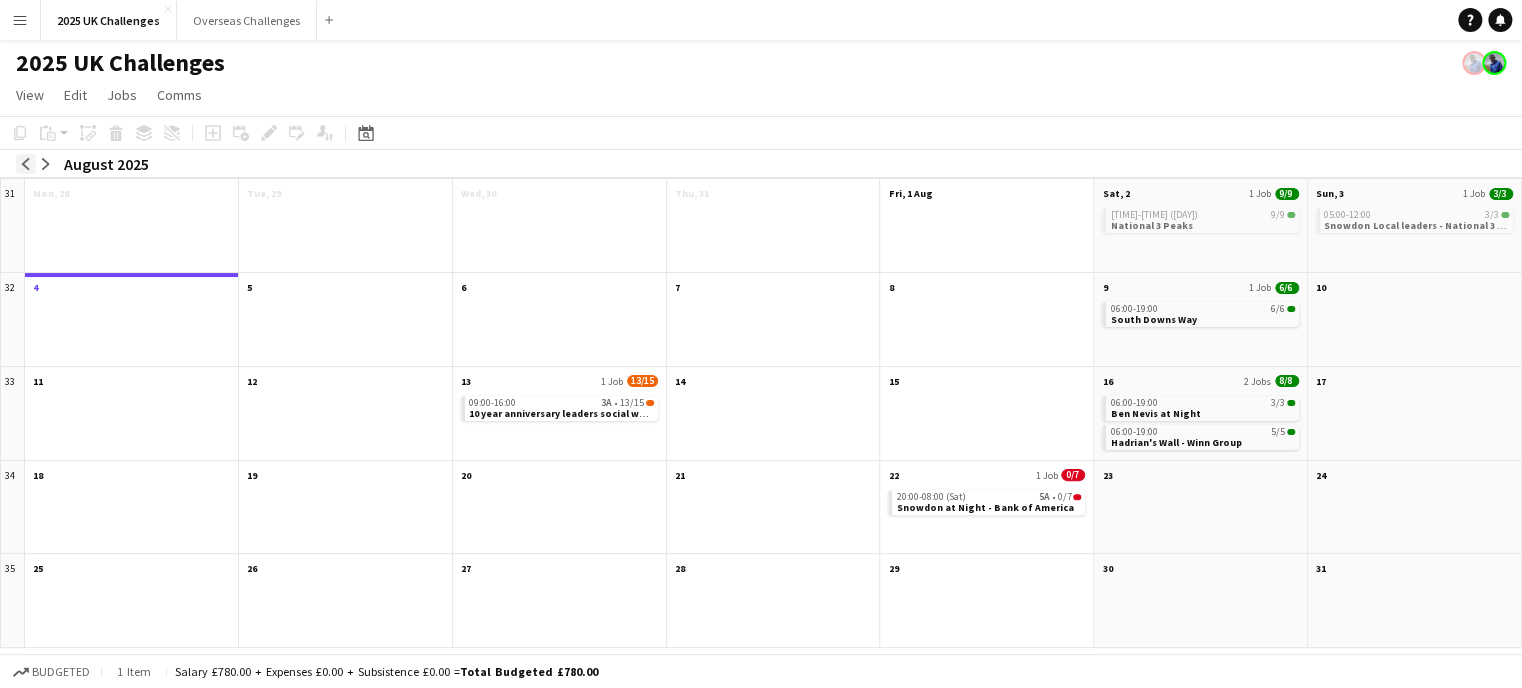click on "arrow-left" 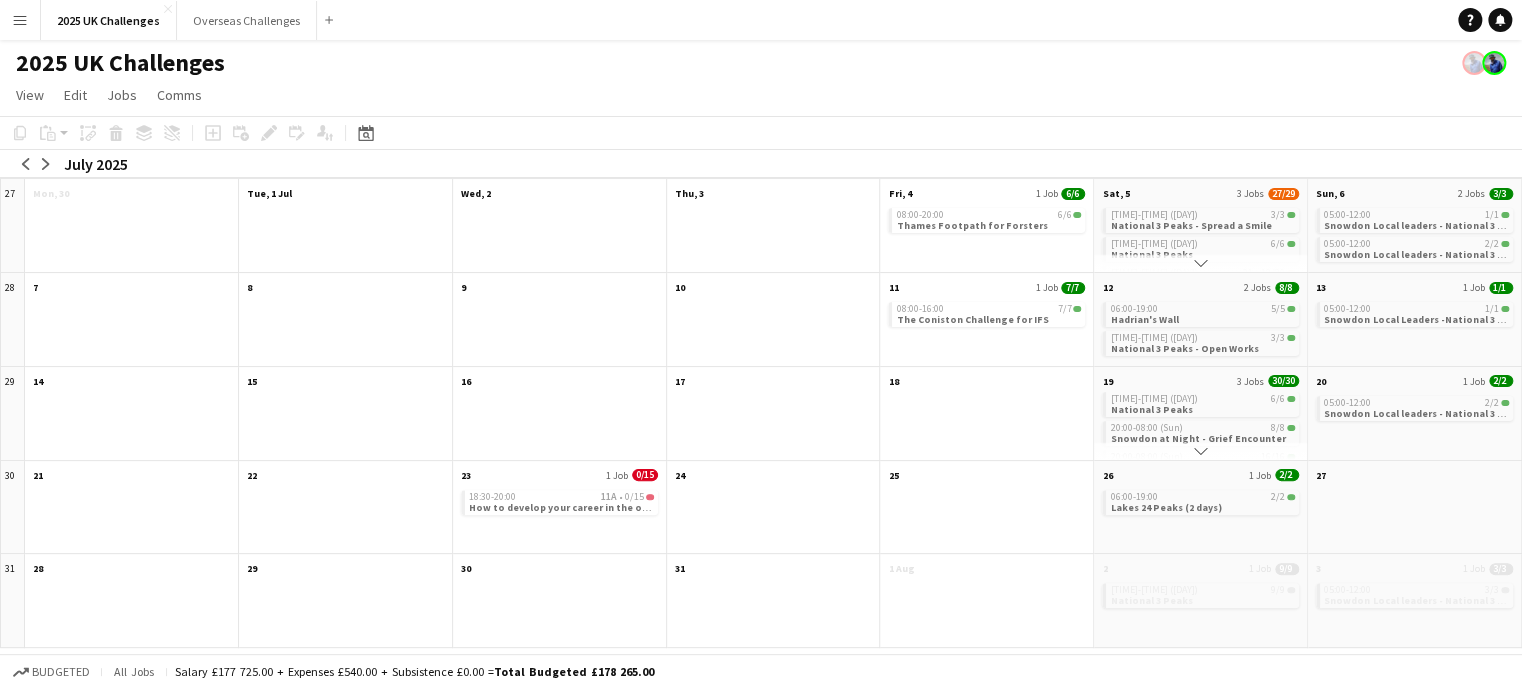 scroll, scrollTop: 0, scrollLeft: 0, axis: both 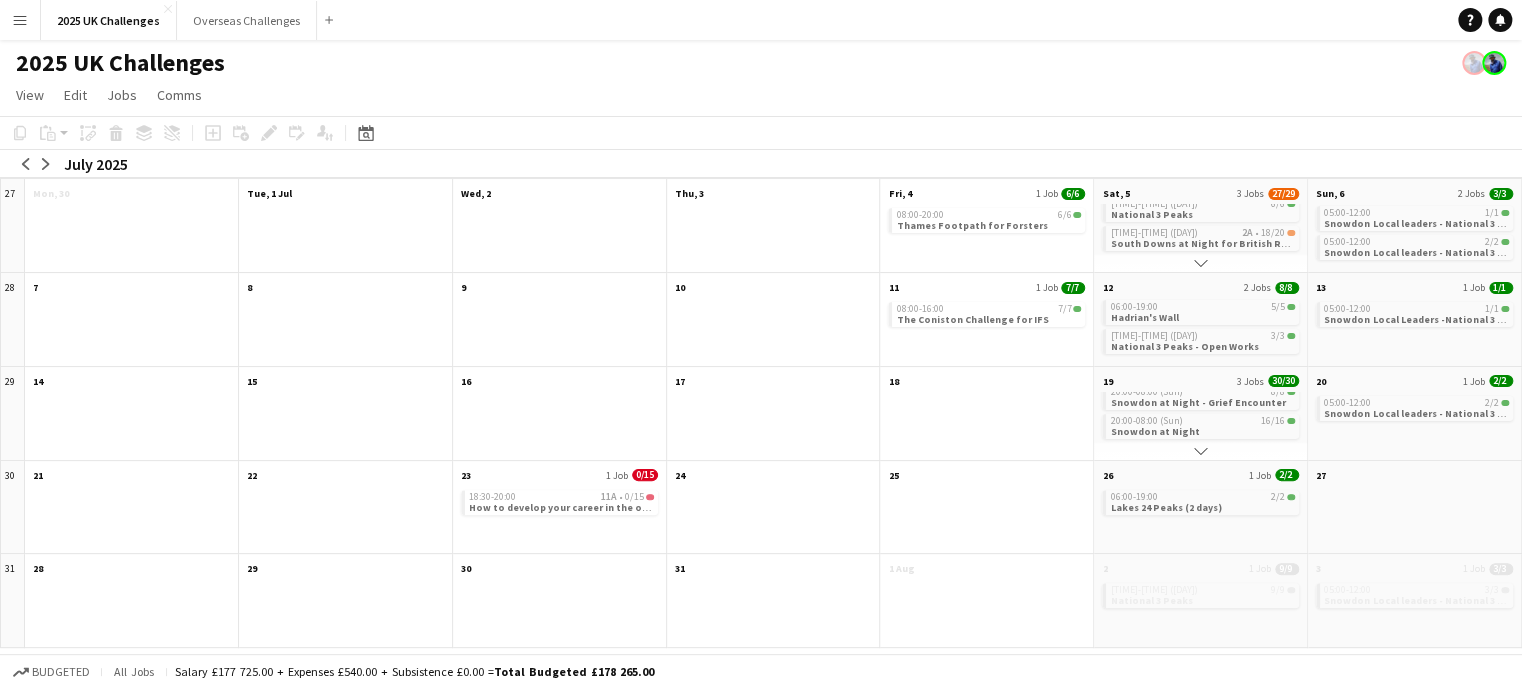 click 